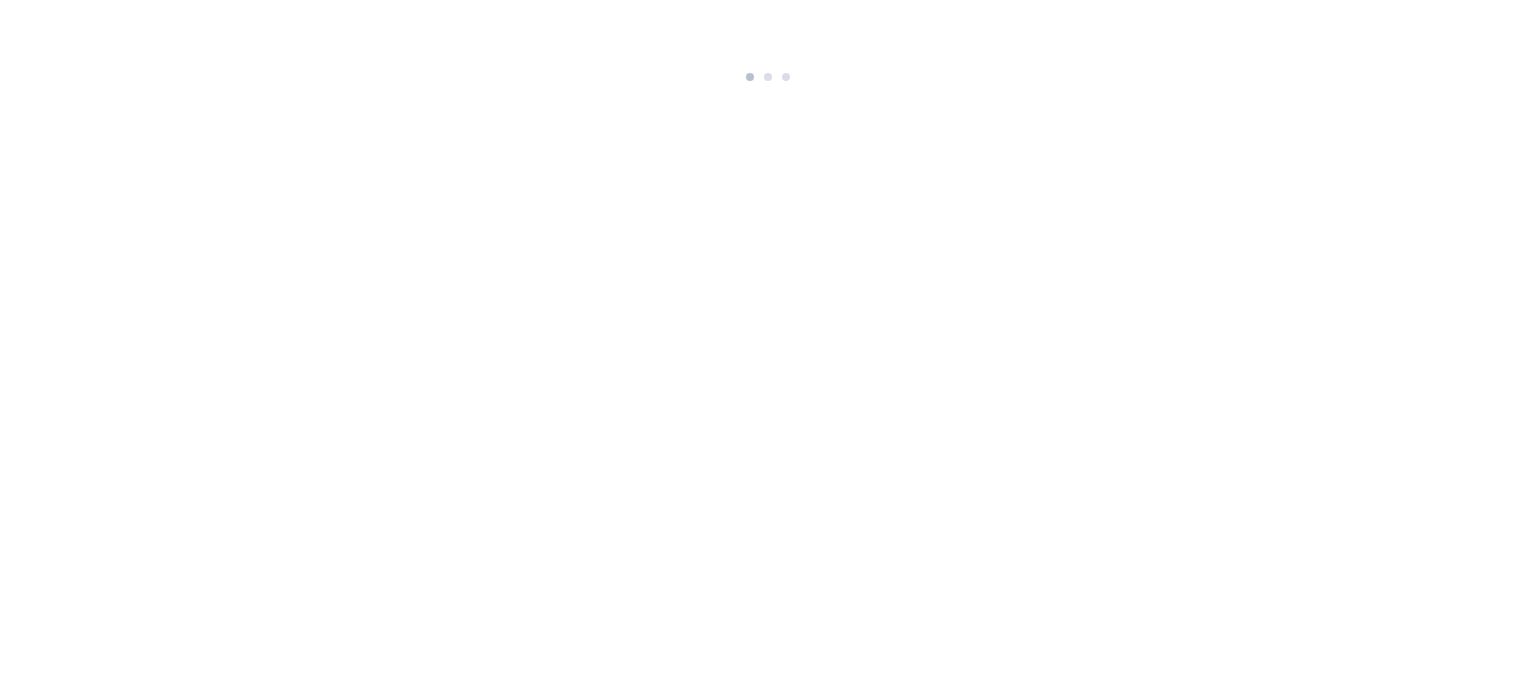 scroll, scrollTop: 0, scrollLeft: 0, axis: both 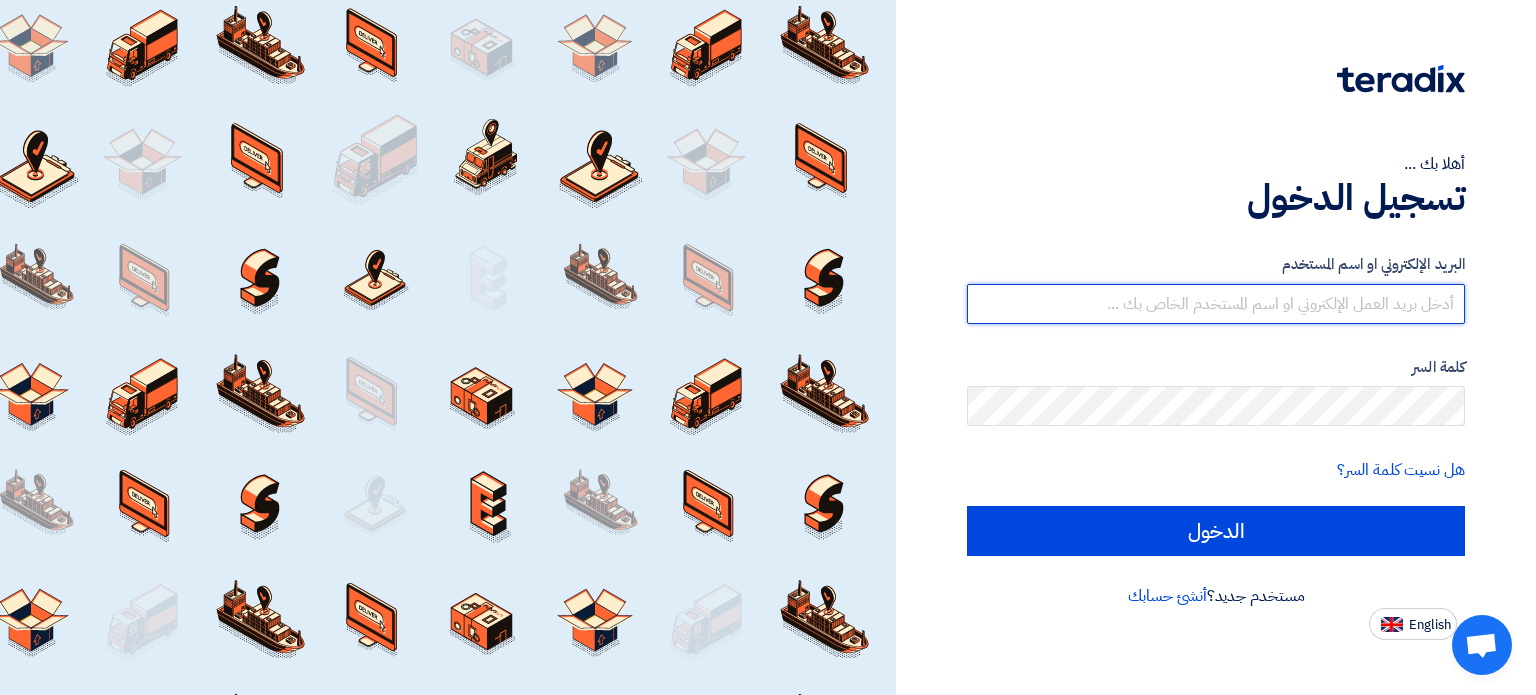 click at bounding box center (1216, 304) 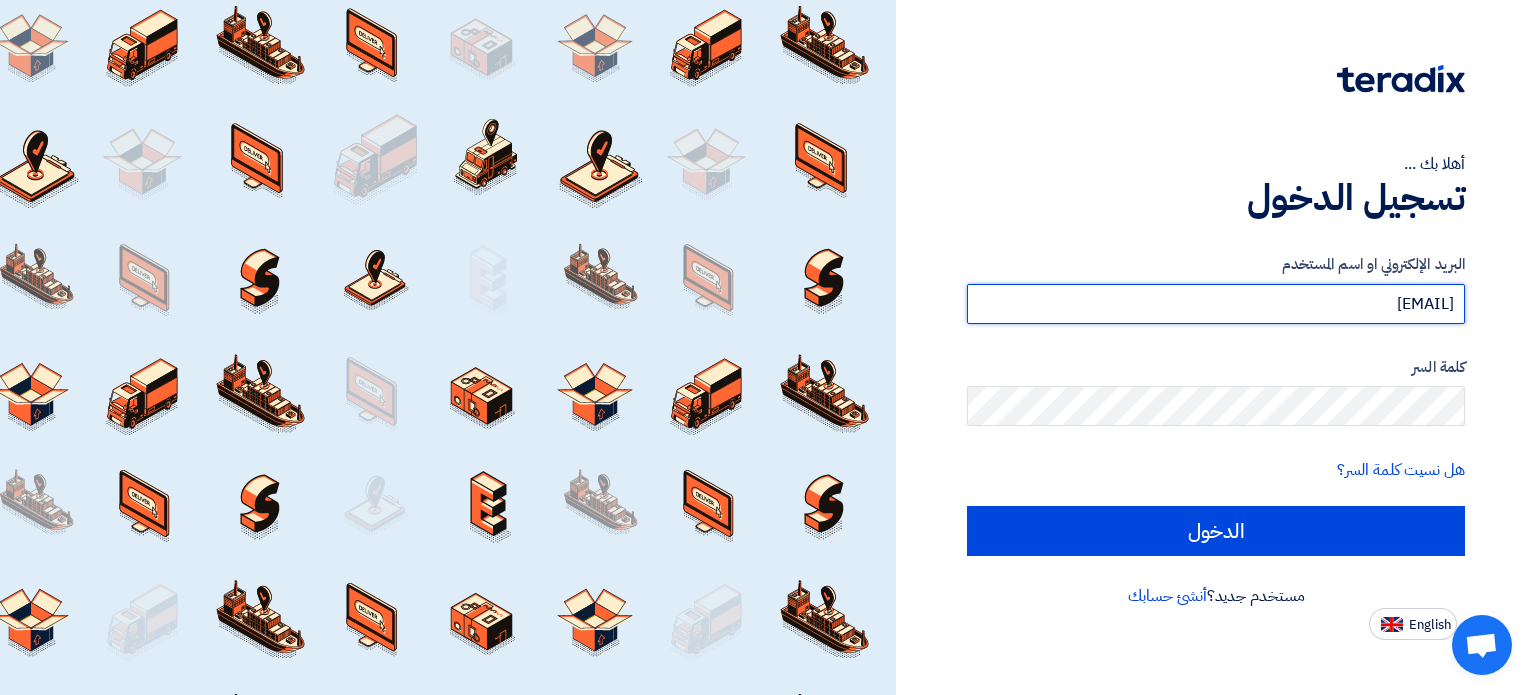 type on "[EMAIL]" 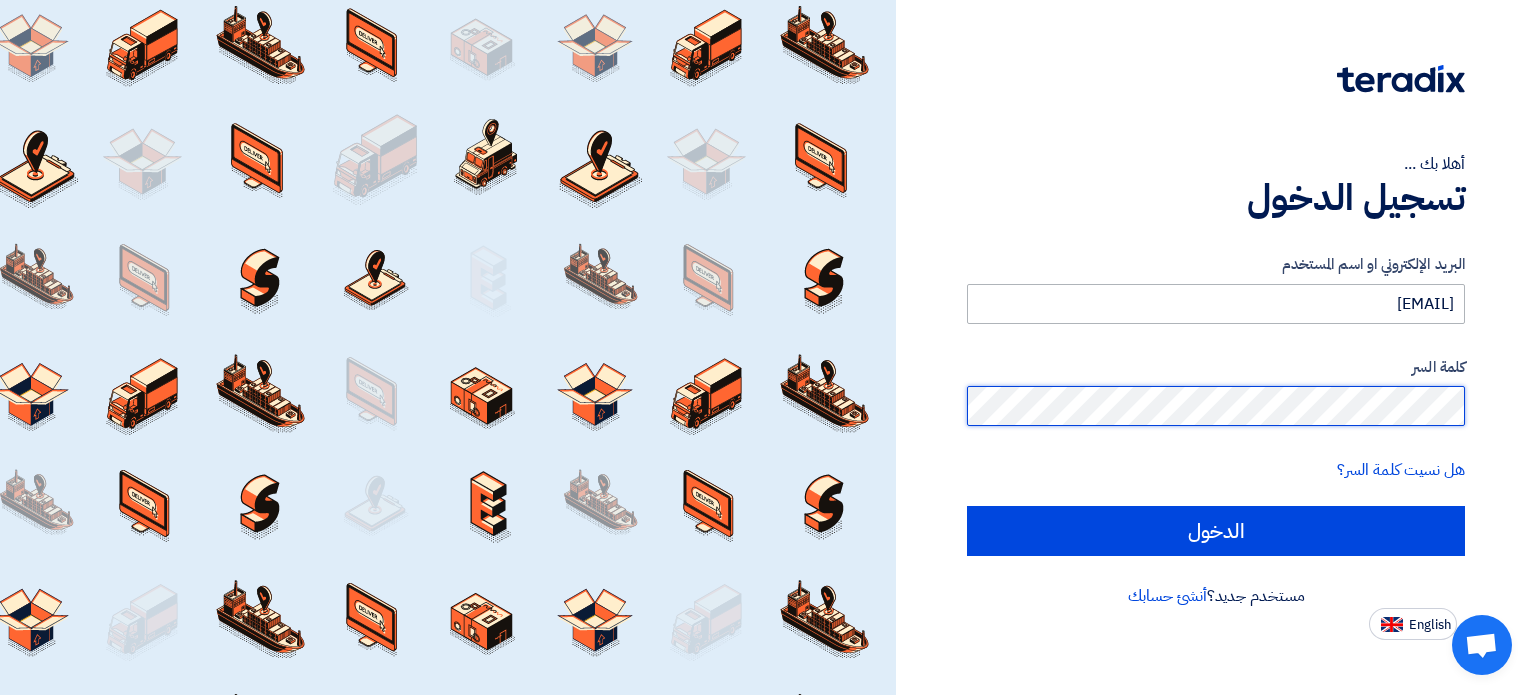 click on "الدخول" 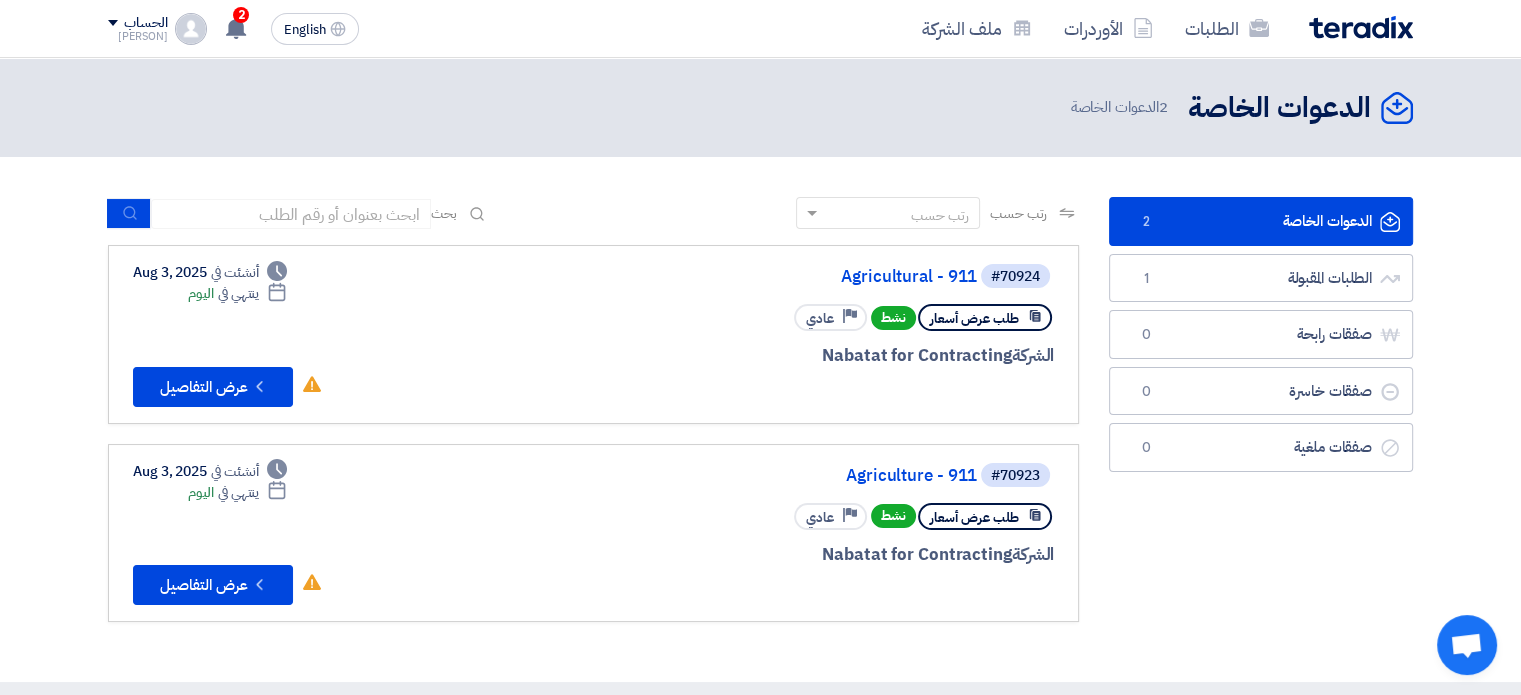 click on "الدعوات الخاصة
الدعوات الخاصة
2" 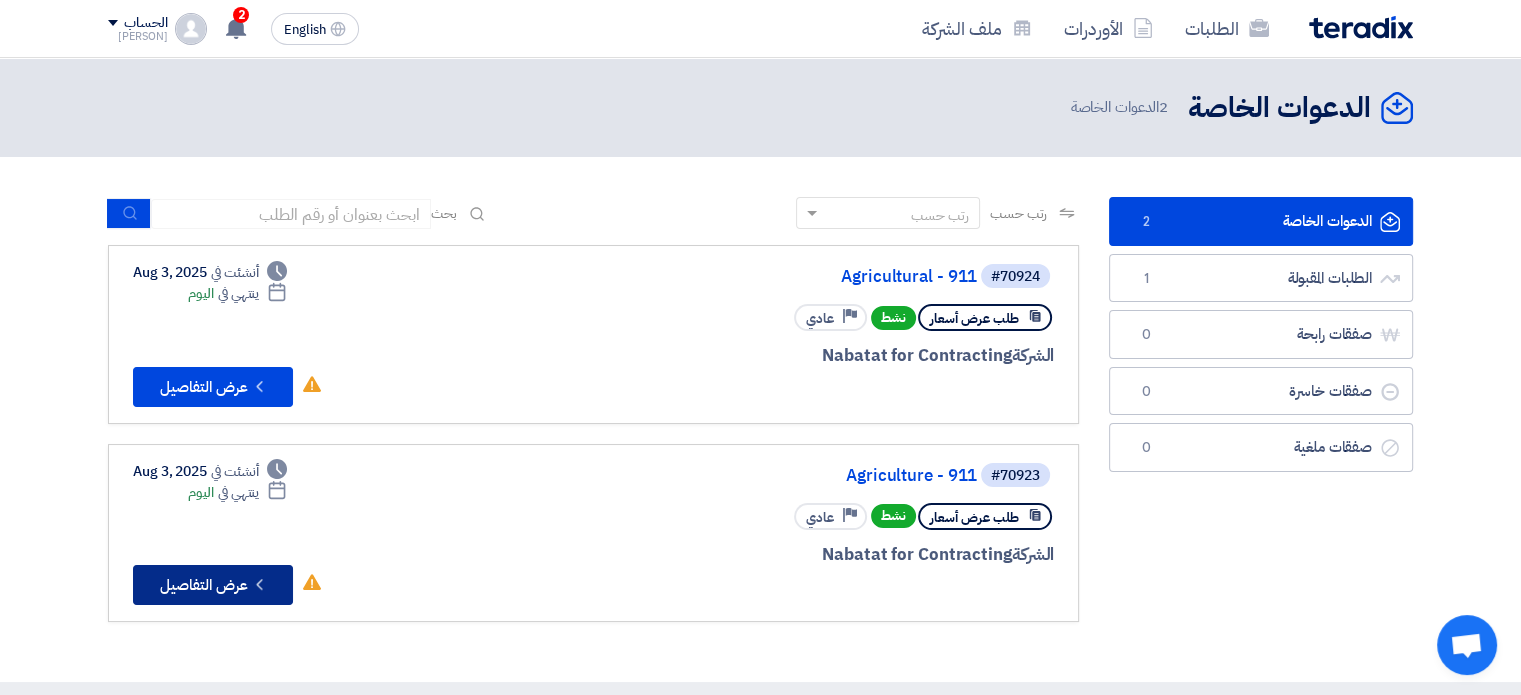click on "Check details
عرض التفاصيل" 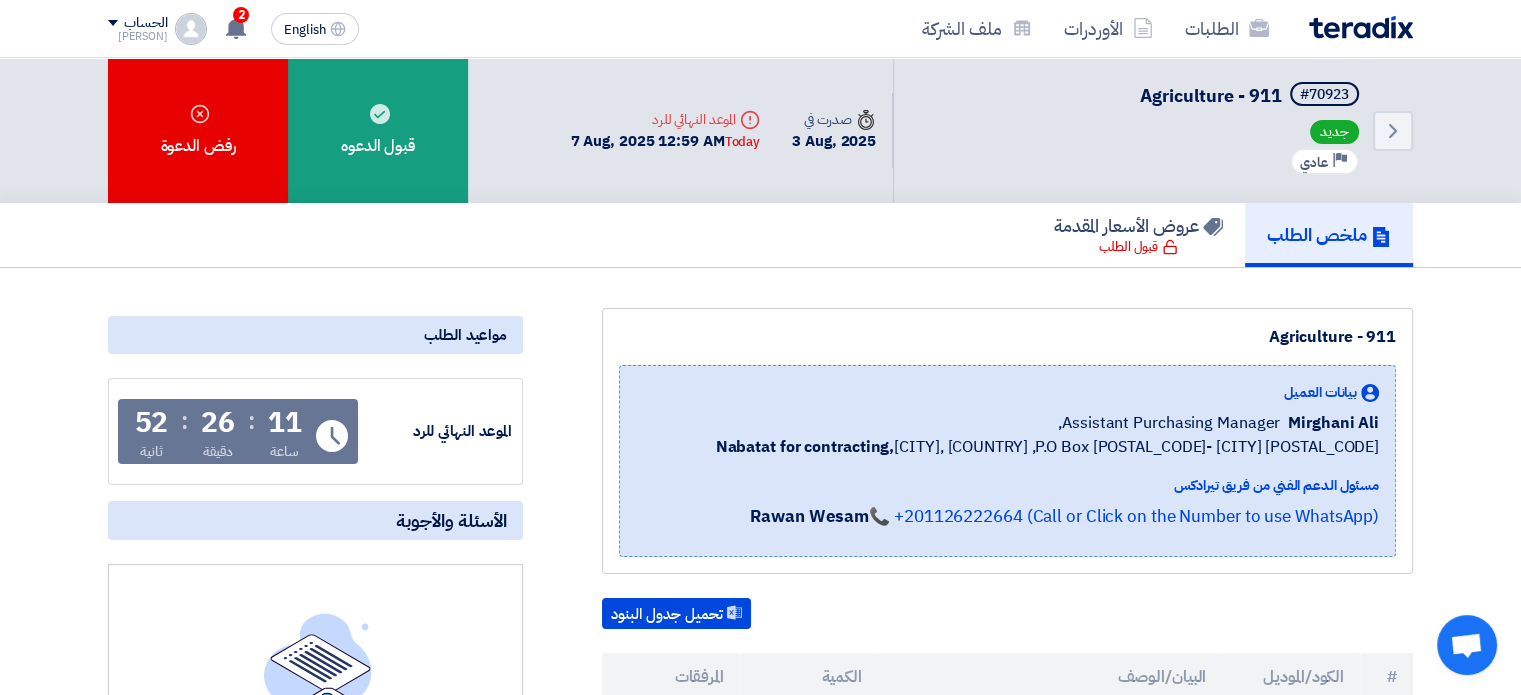scroll, scrollTop: 0, scrollLeft: 0, axis: both 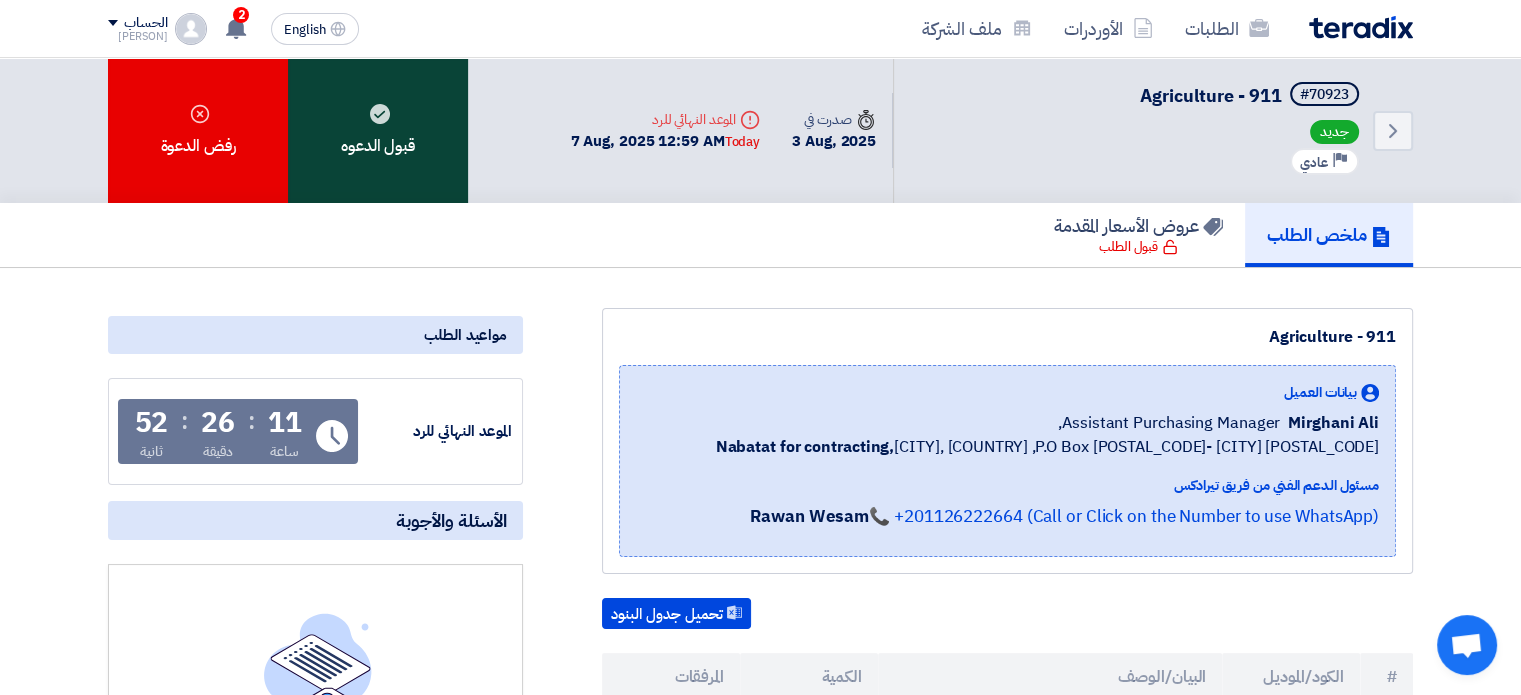 click on "قبول الدعوه" 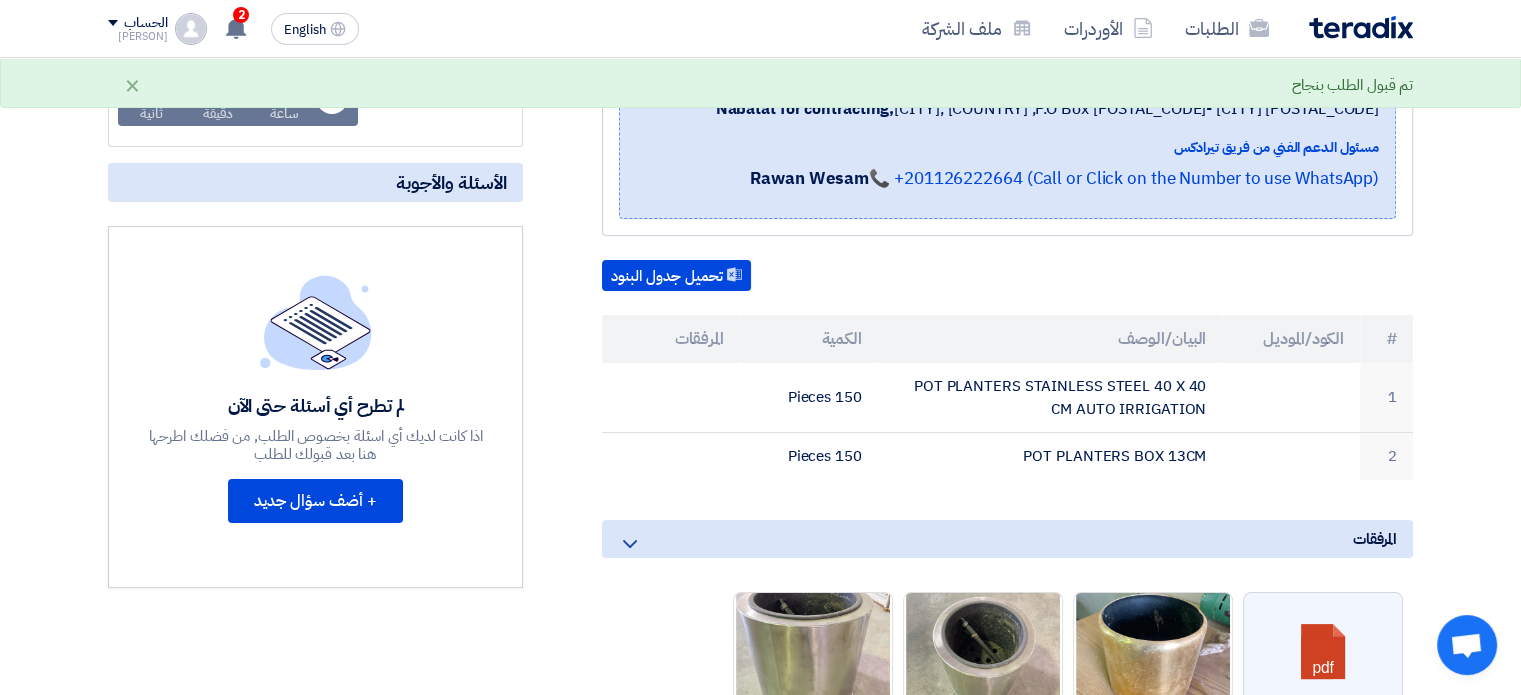 scroll, scrollTop: 400, scrollLeft: 0, axis: vertical 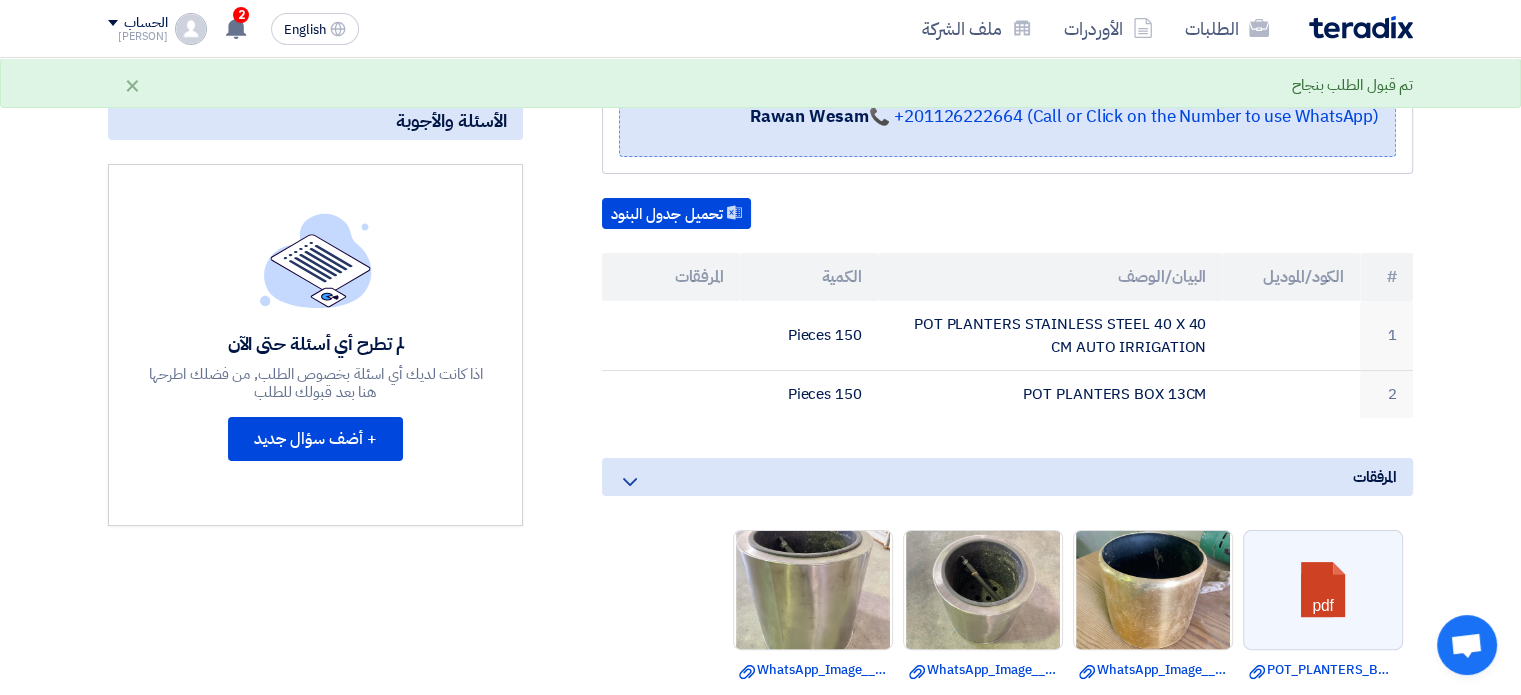 click 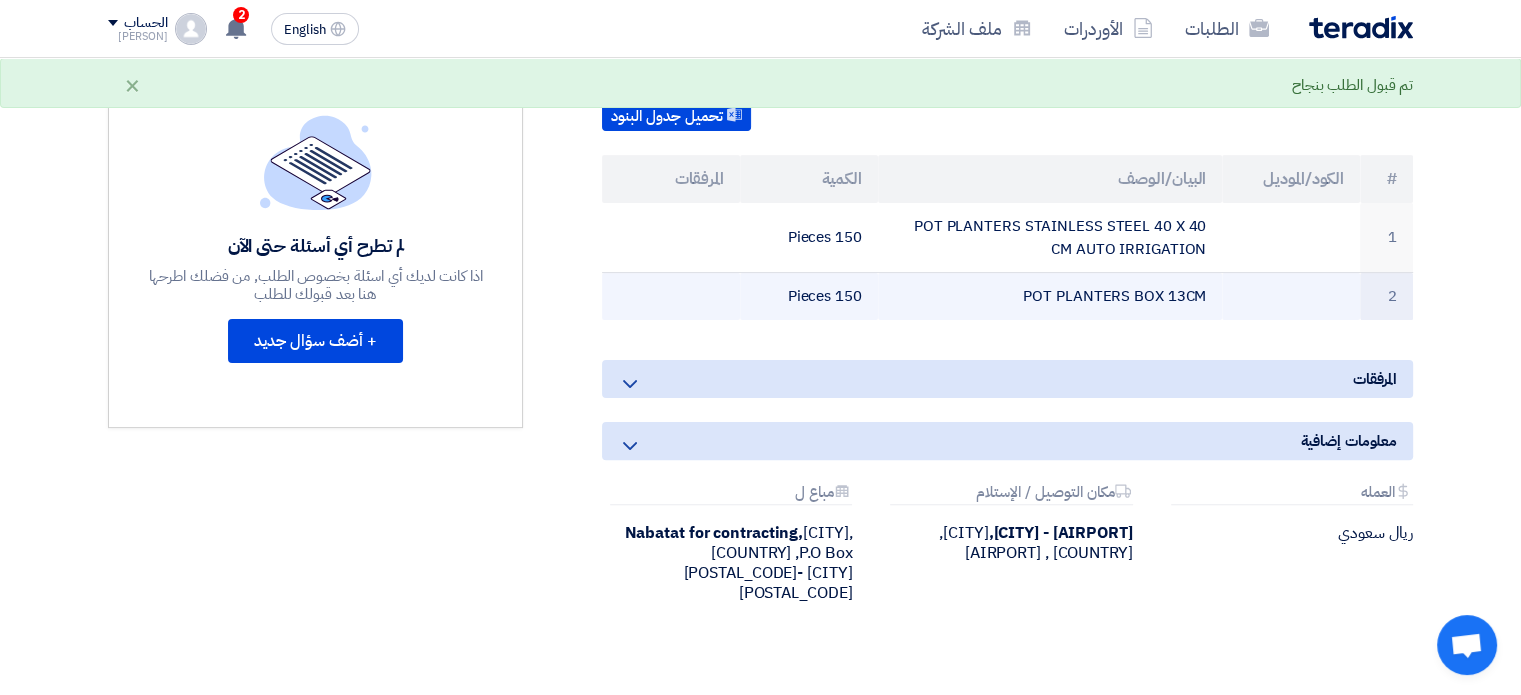 scroll, scrollTop: 500, scrollLeft: 0, axis: vertical 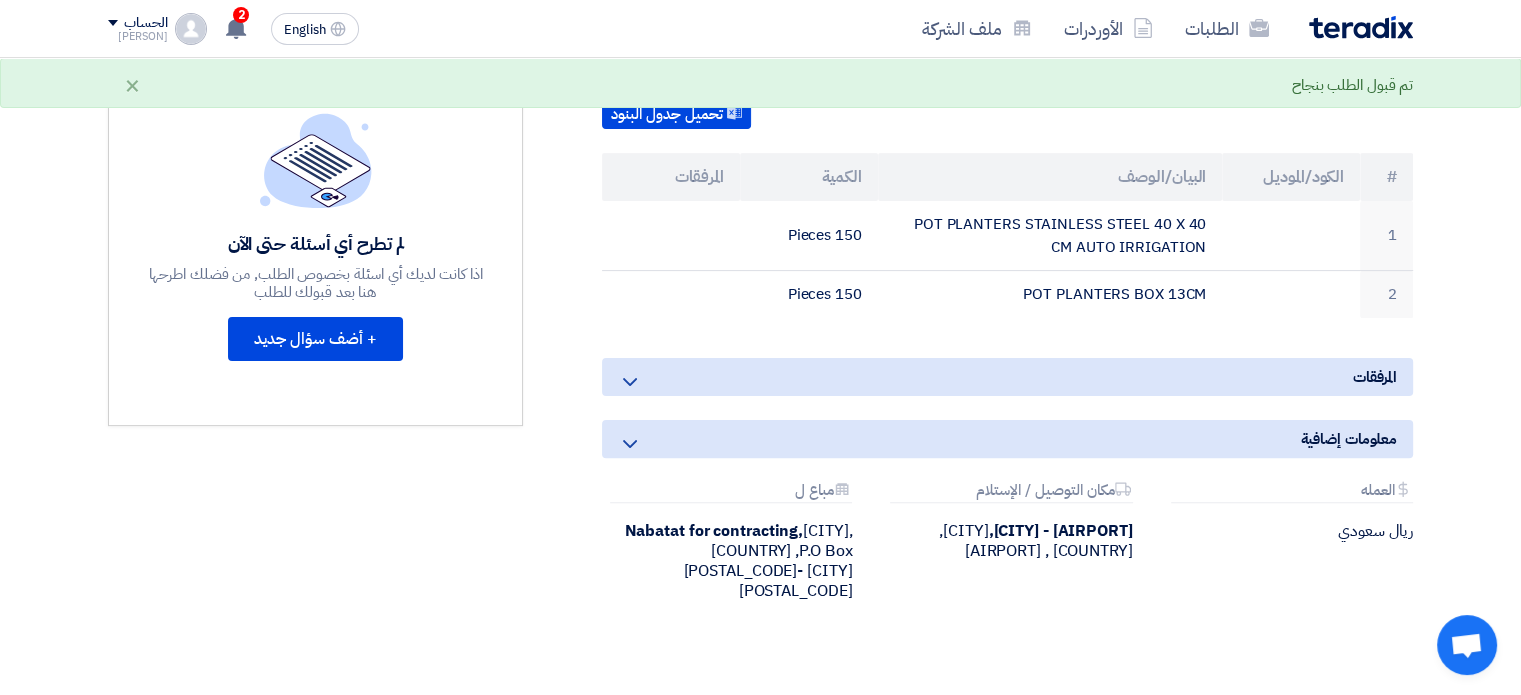 click 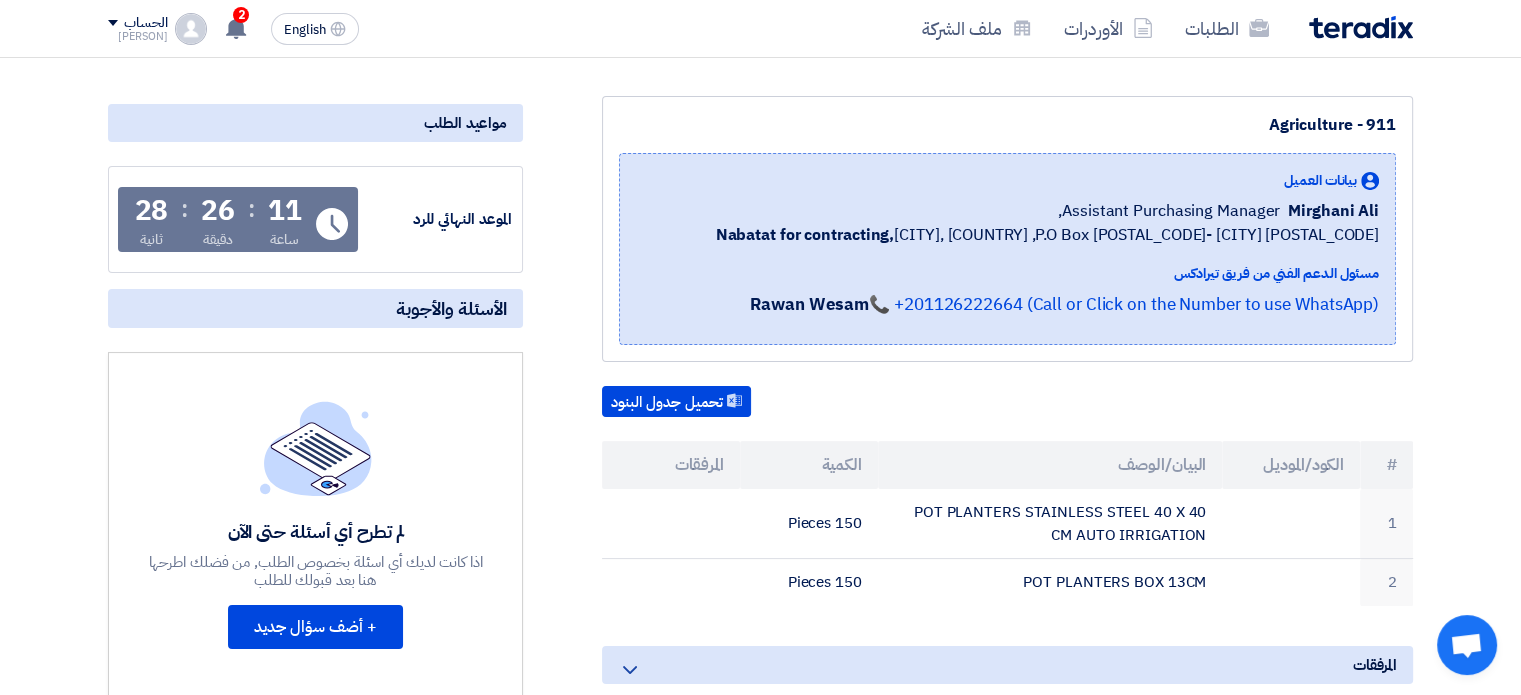 scroll, scrollTop: 200, scrollLeft: 0, axis: vertical 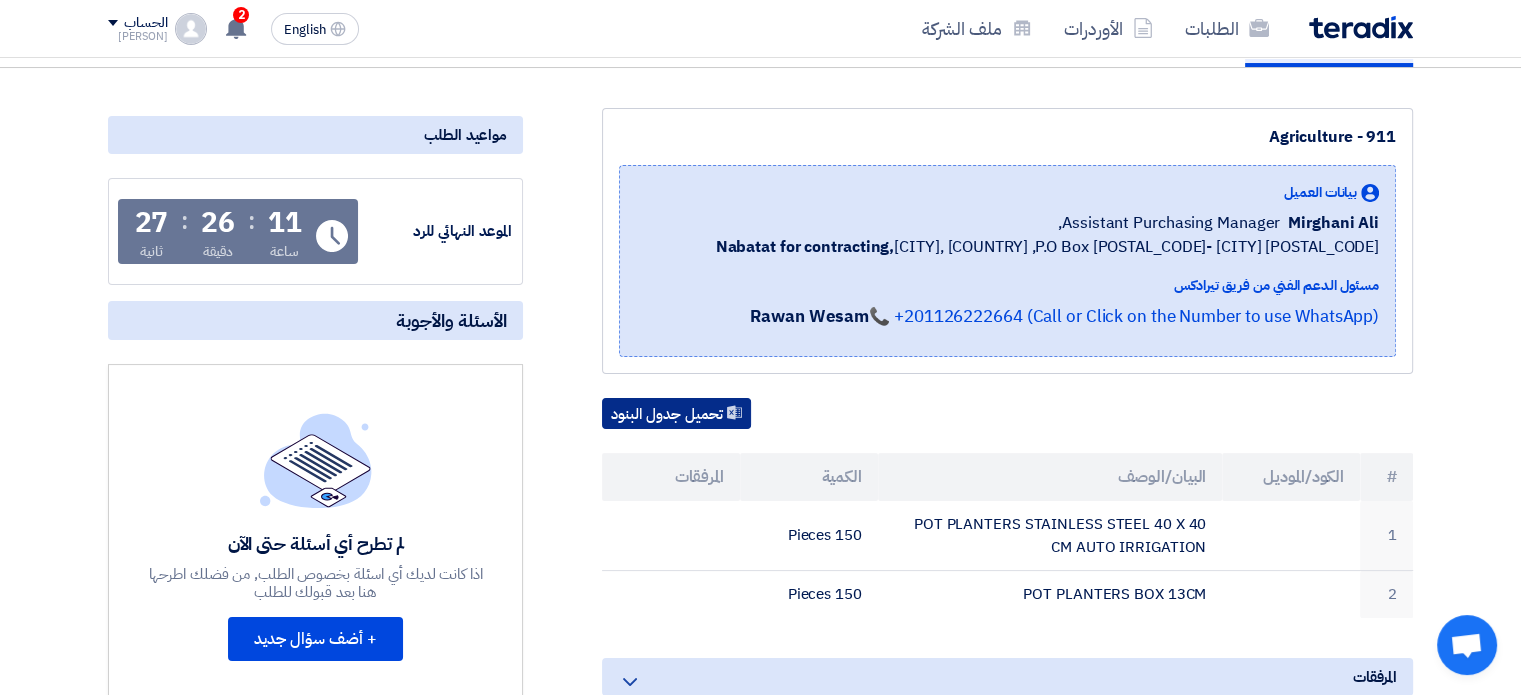 click on "تحميل جدول البنود" 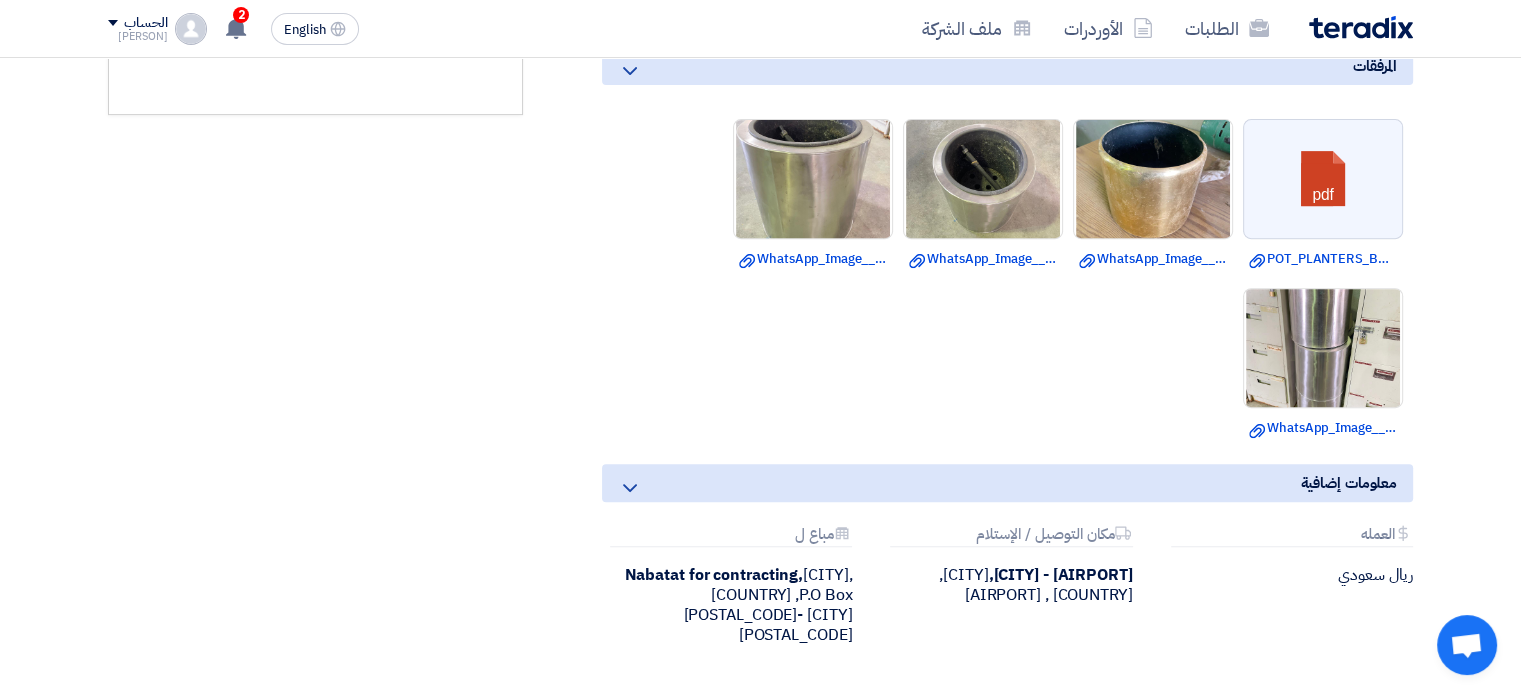 scroll, scrollTop: 900, scrollLeft: 0, axis: vertical 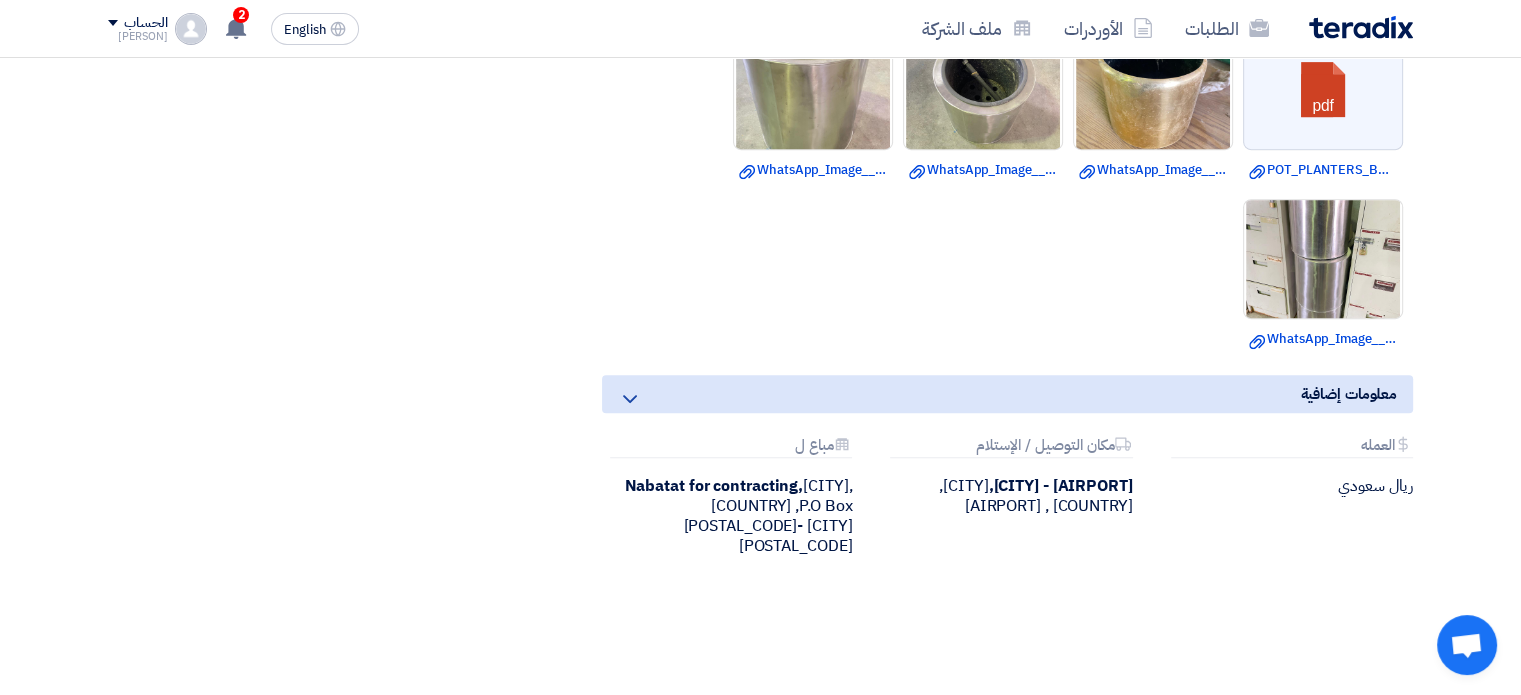 click on "معلومات إضافية" 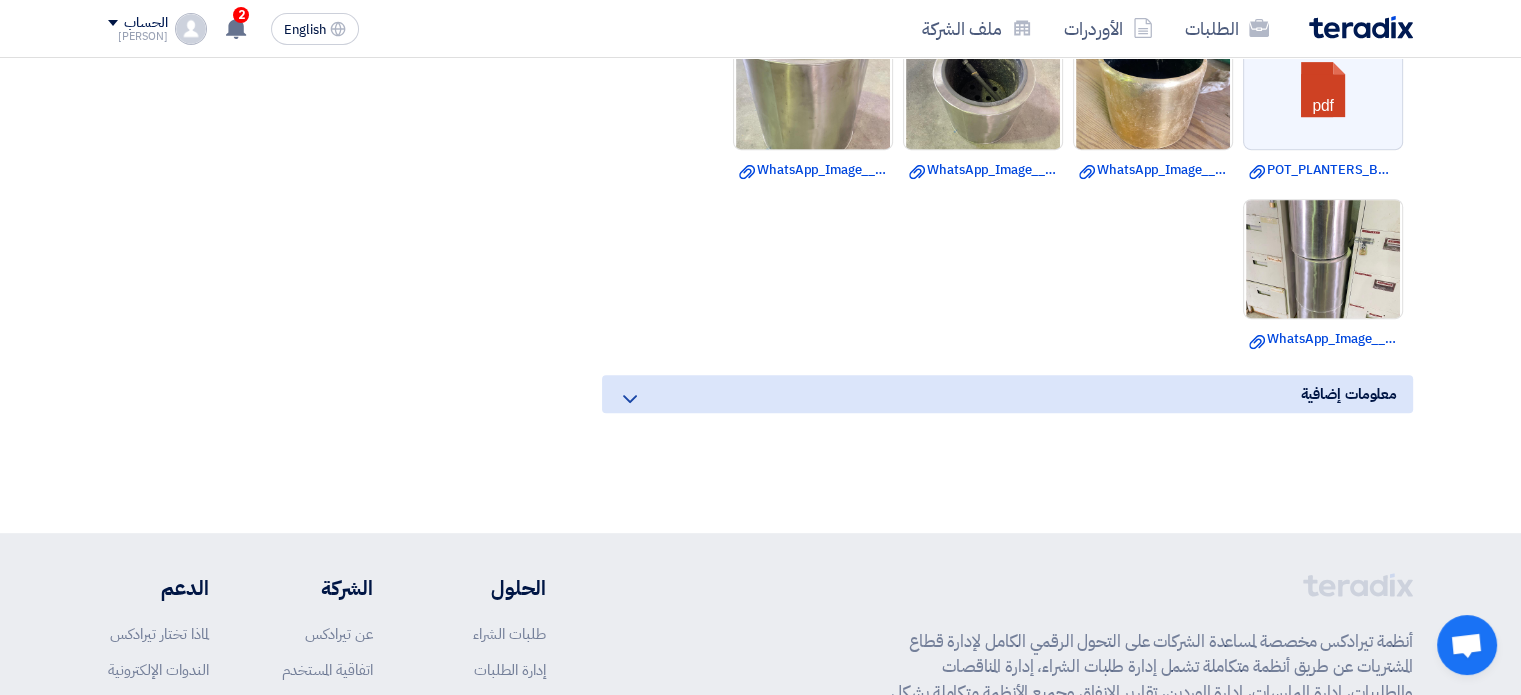 click on "معلومات إضافية" 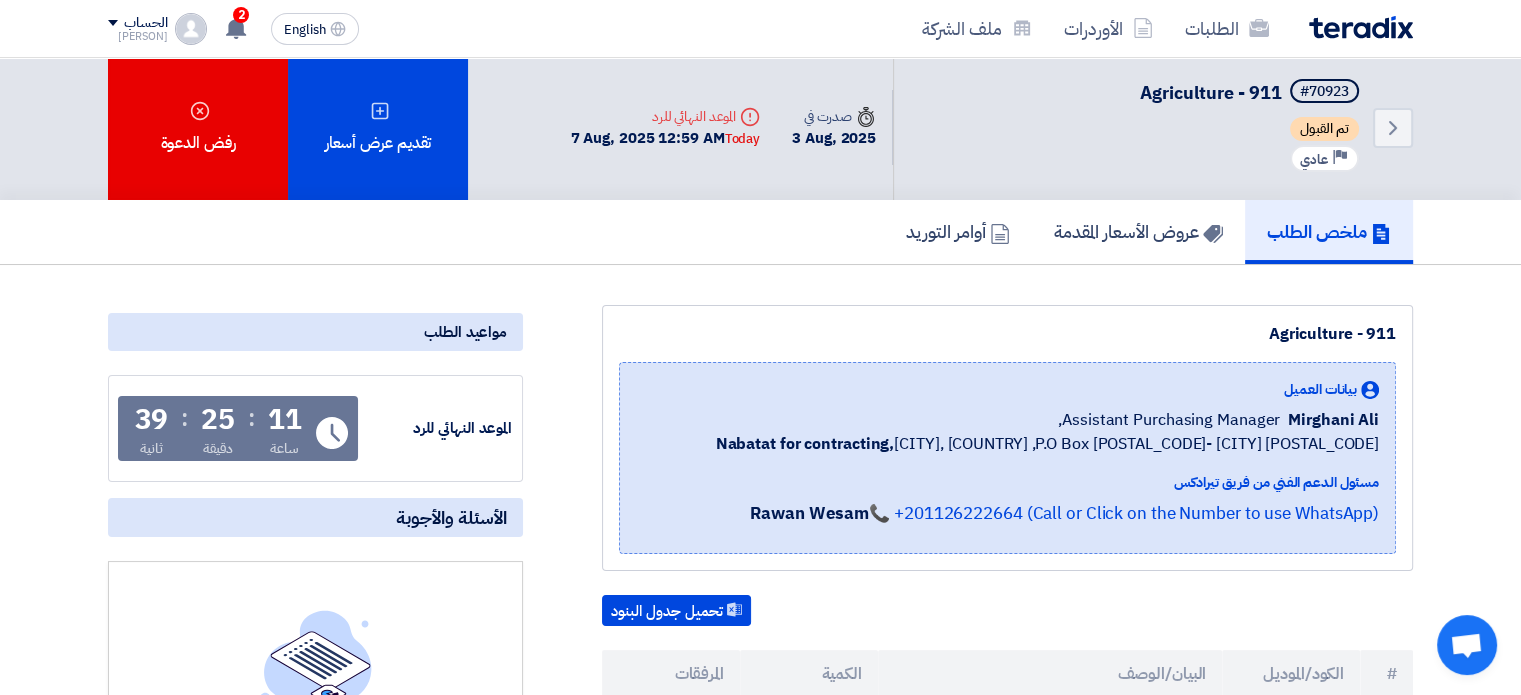 scroll, scrollTop: 0, scrollLeft: 0, axis: both 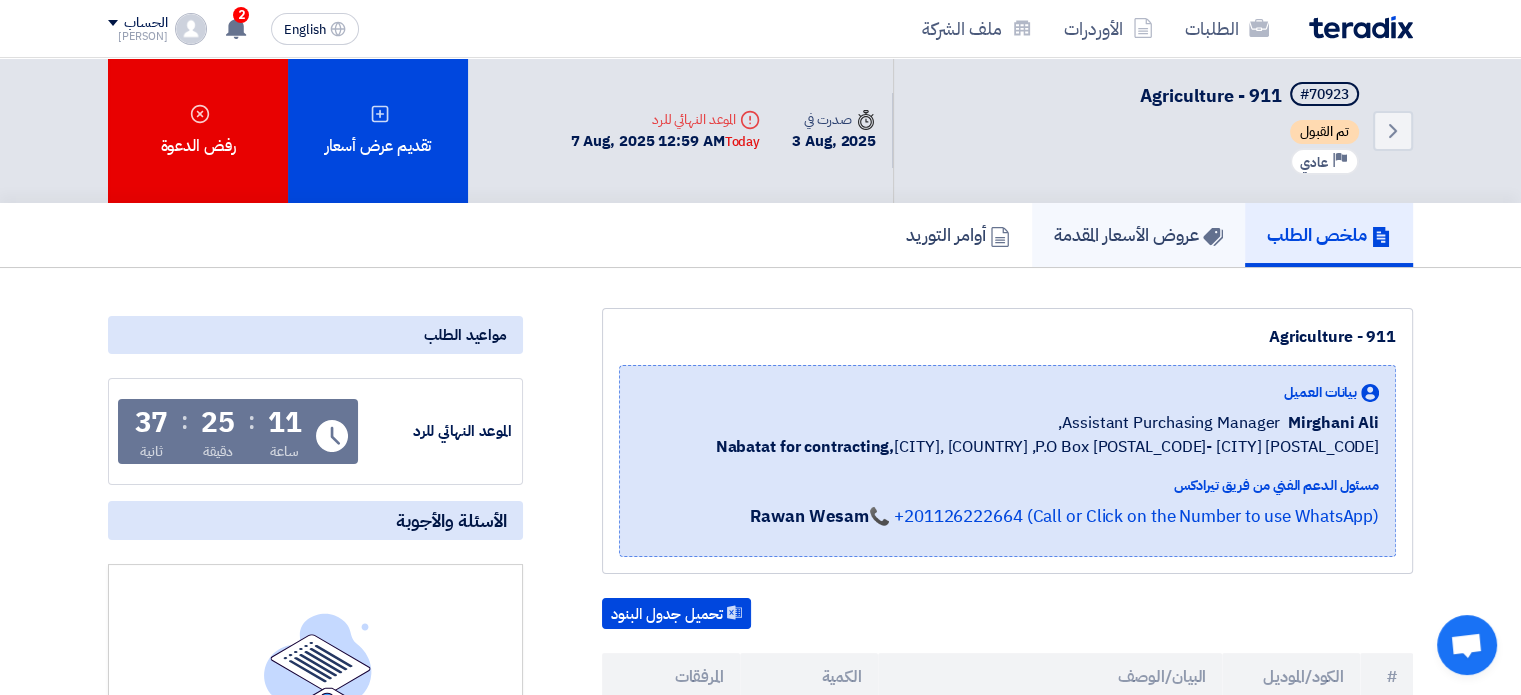 click on "عروض الأسعار المقدمة" 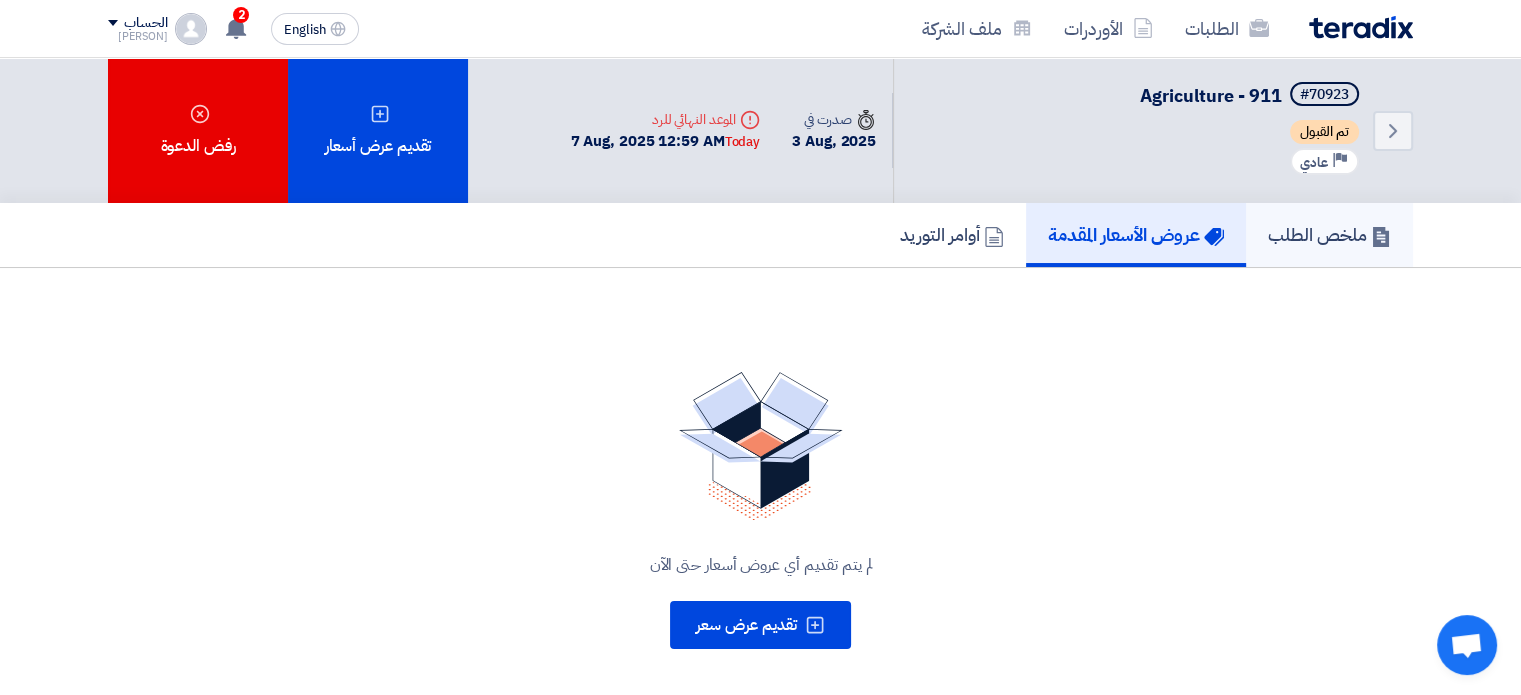click on "ملخص الطلب" 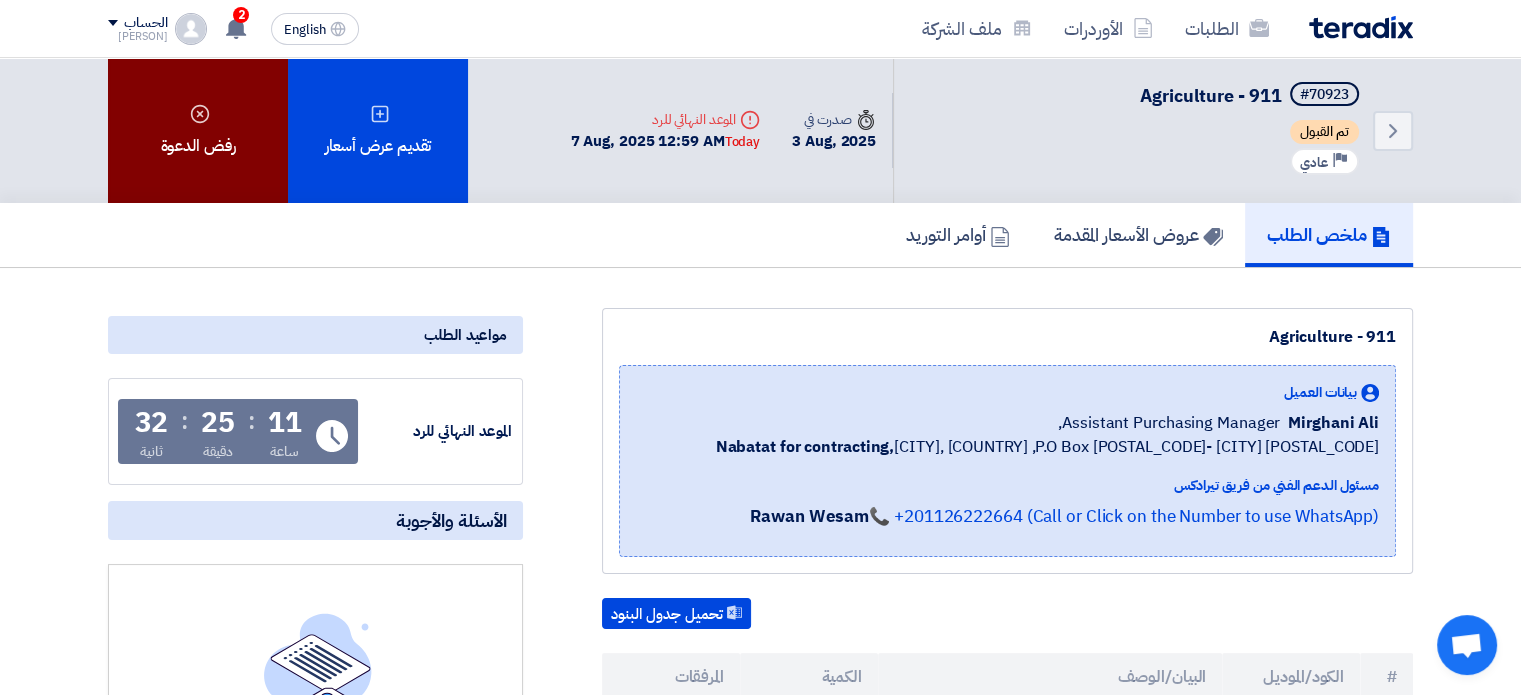 click on "رفض الدعوة" 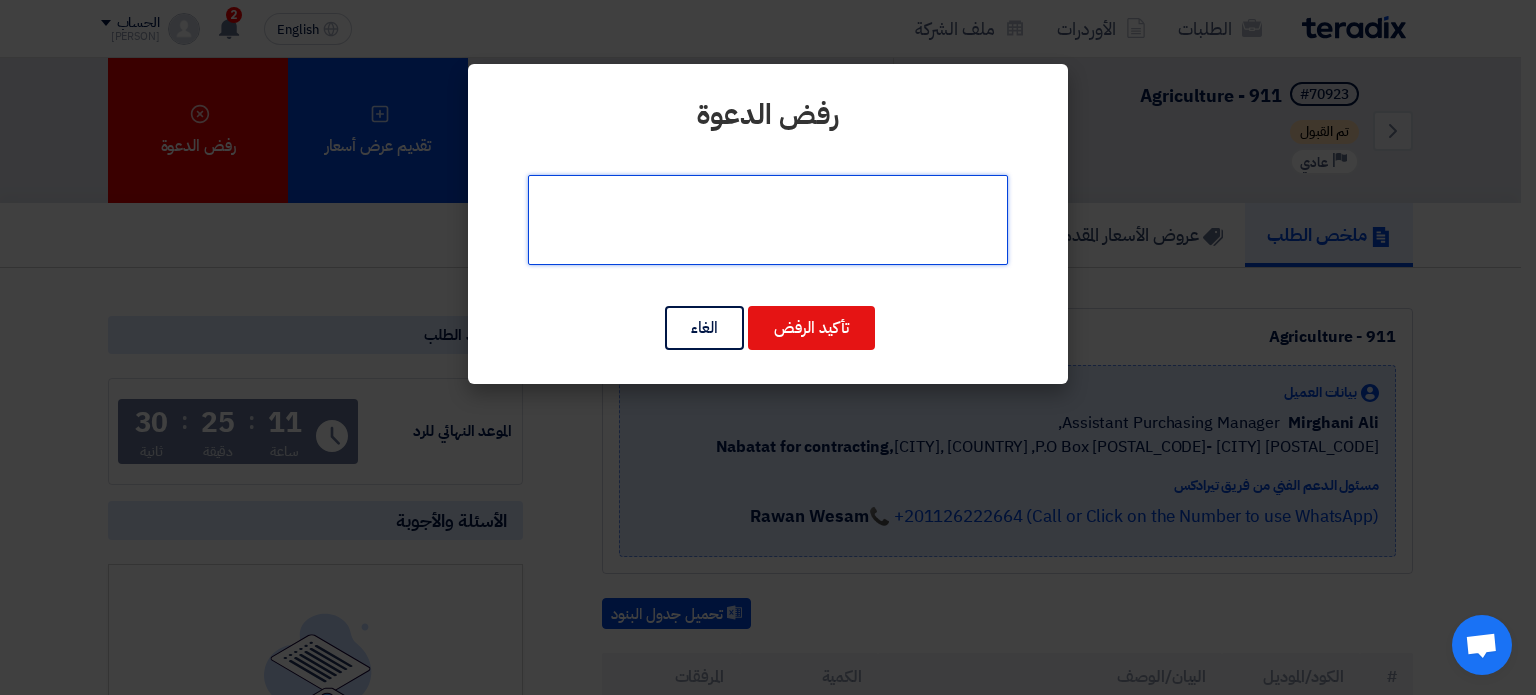 click 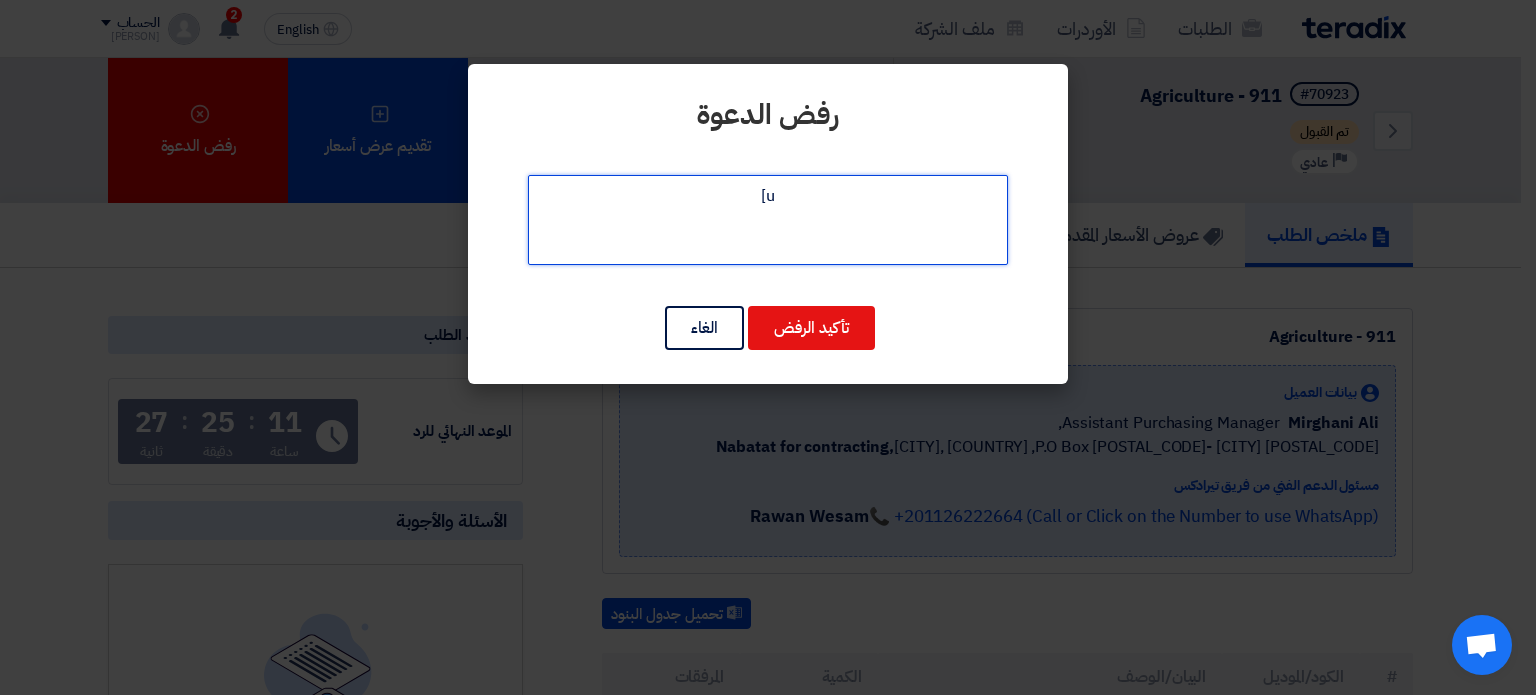 type on "u" 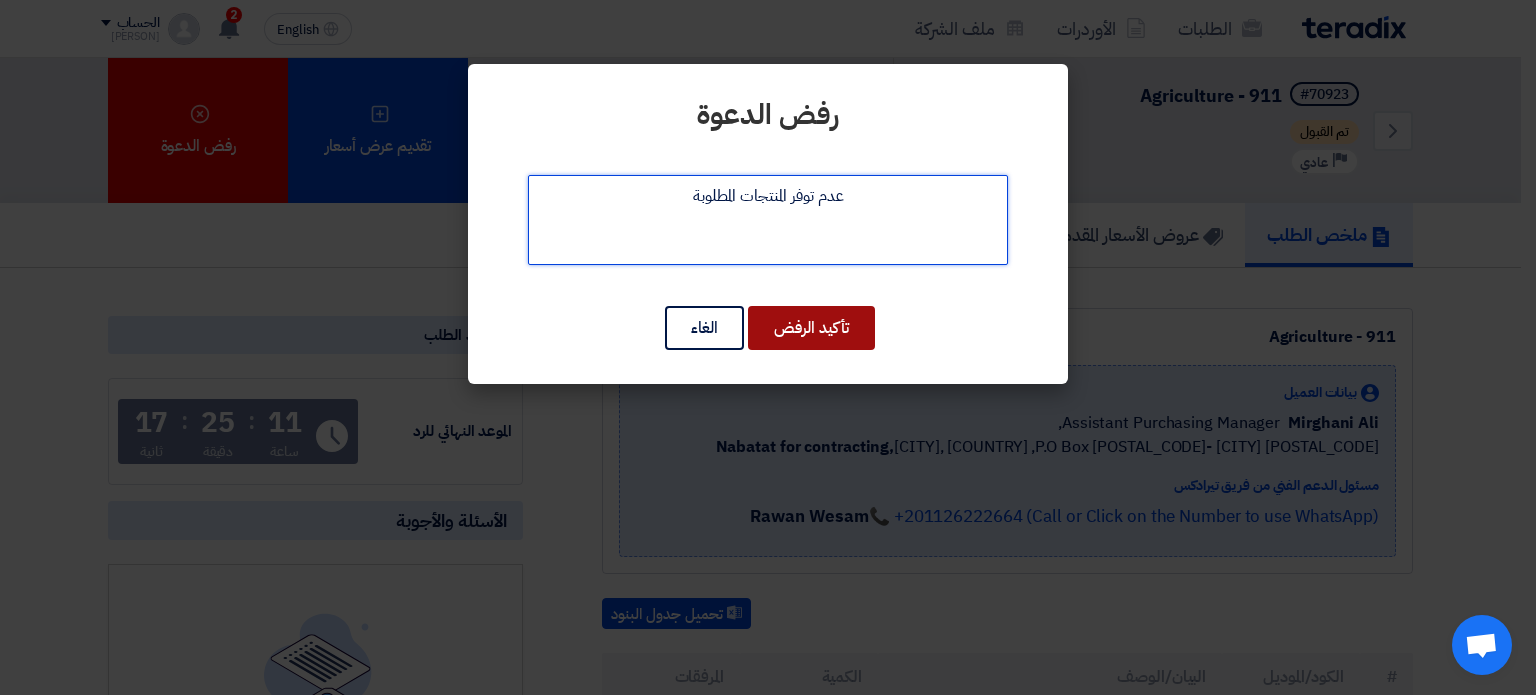 type on "عدم توفر المنتجات المطلوبة" 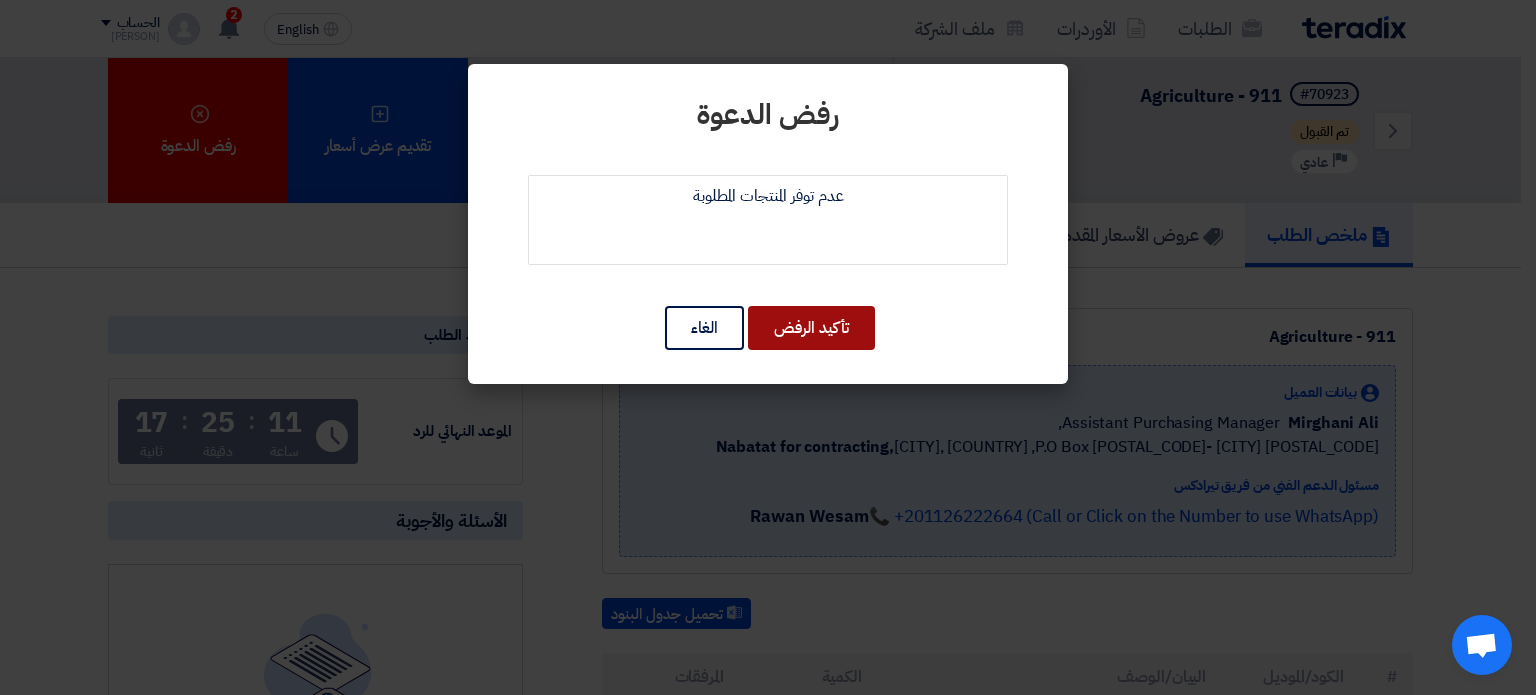 click on "تأكيد الرفض" 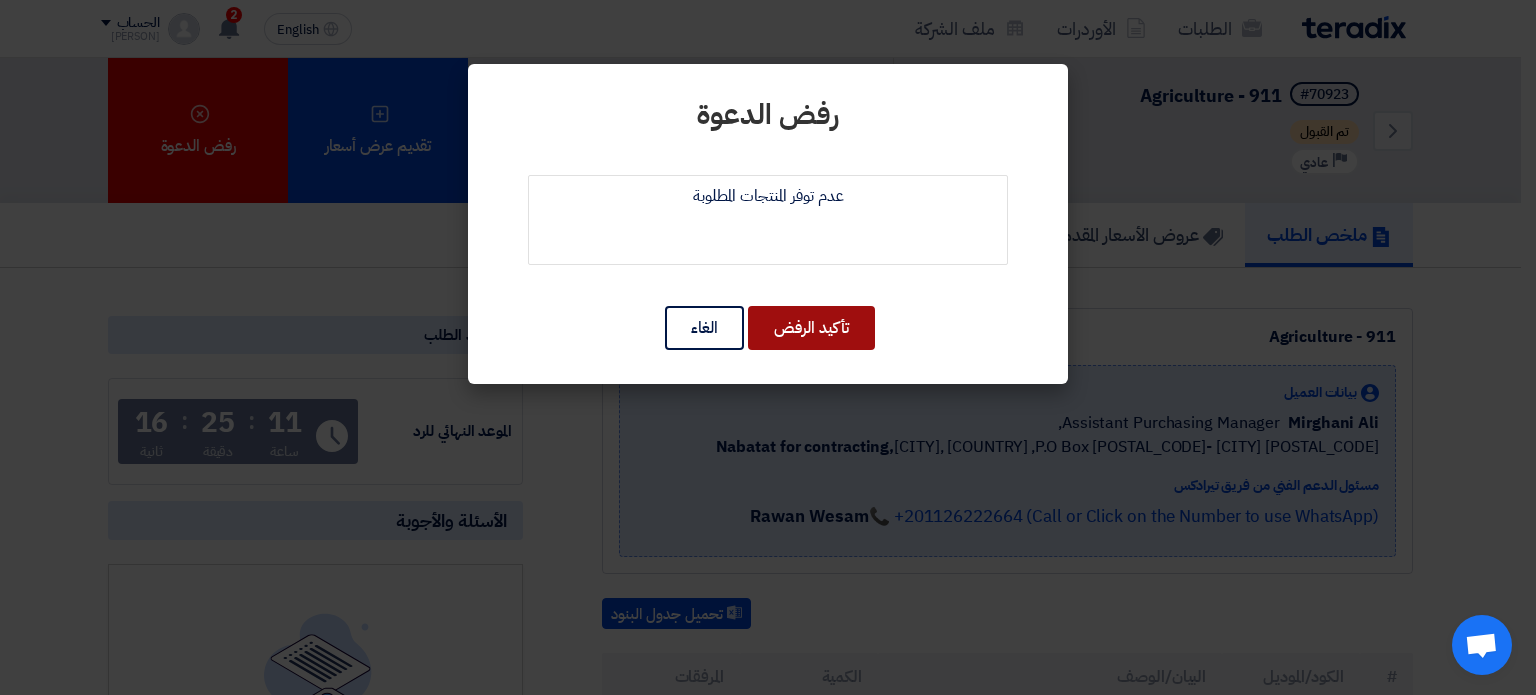 type 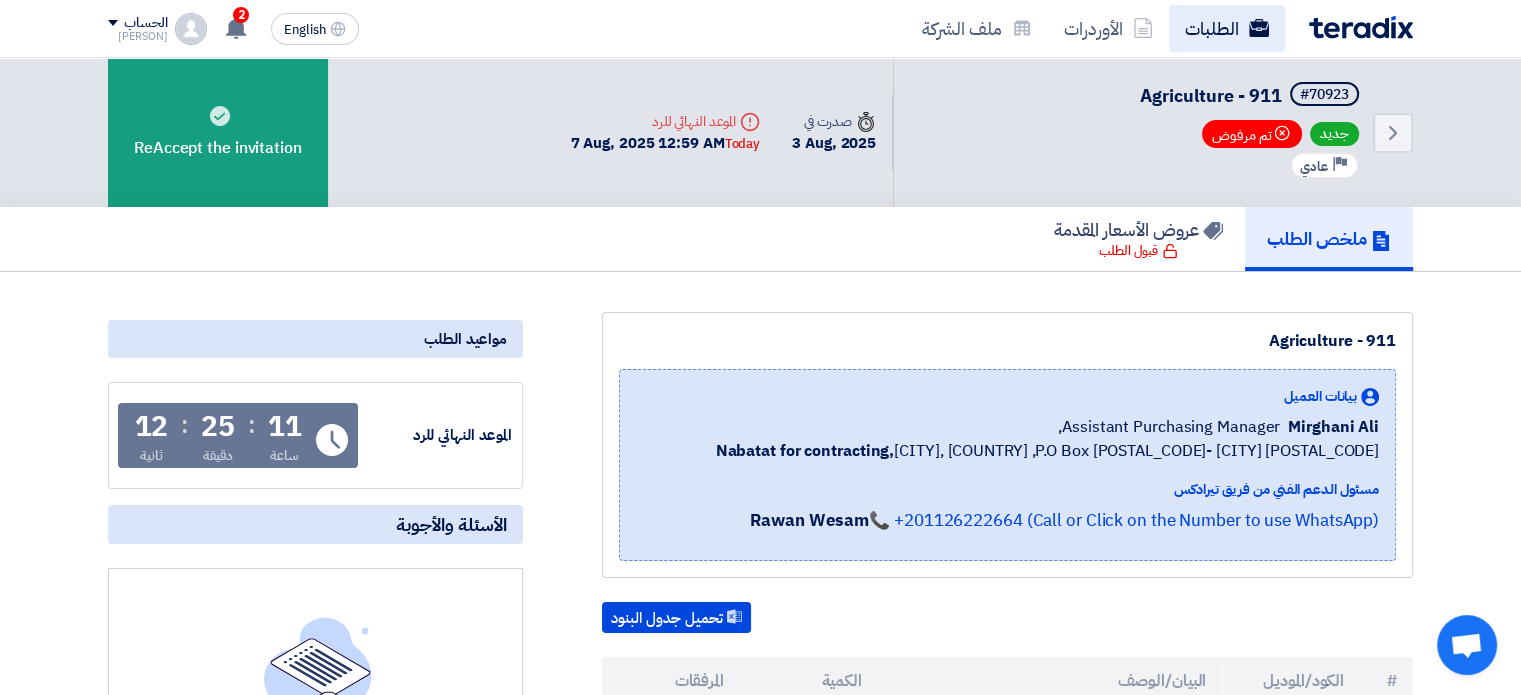 click on "الطلبات" 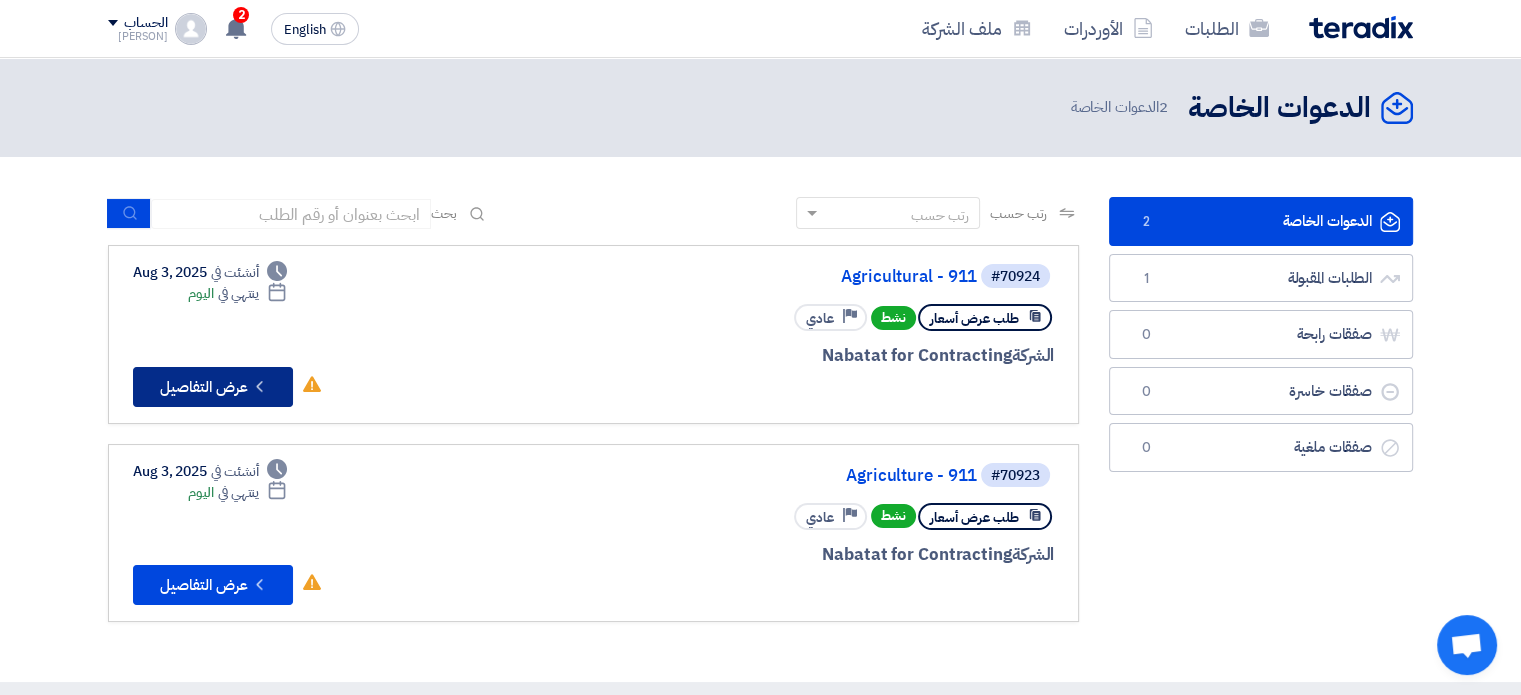 click on "Check details
عرض التفاصيل" 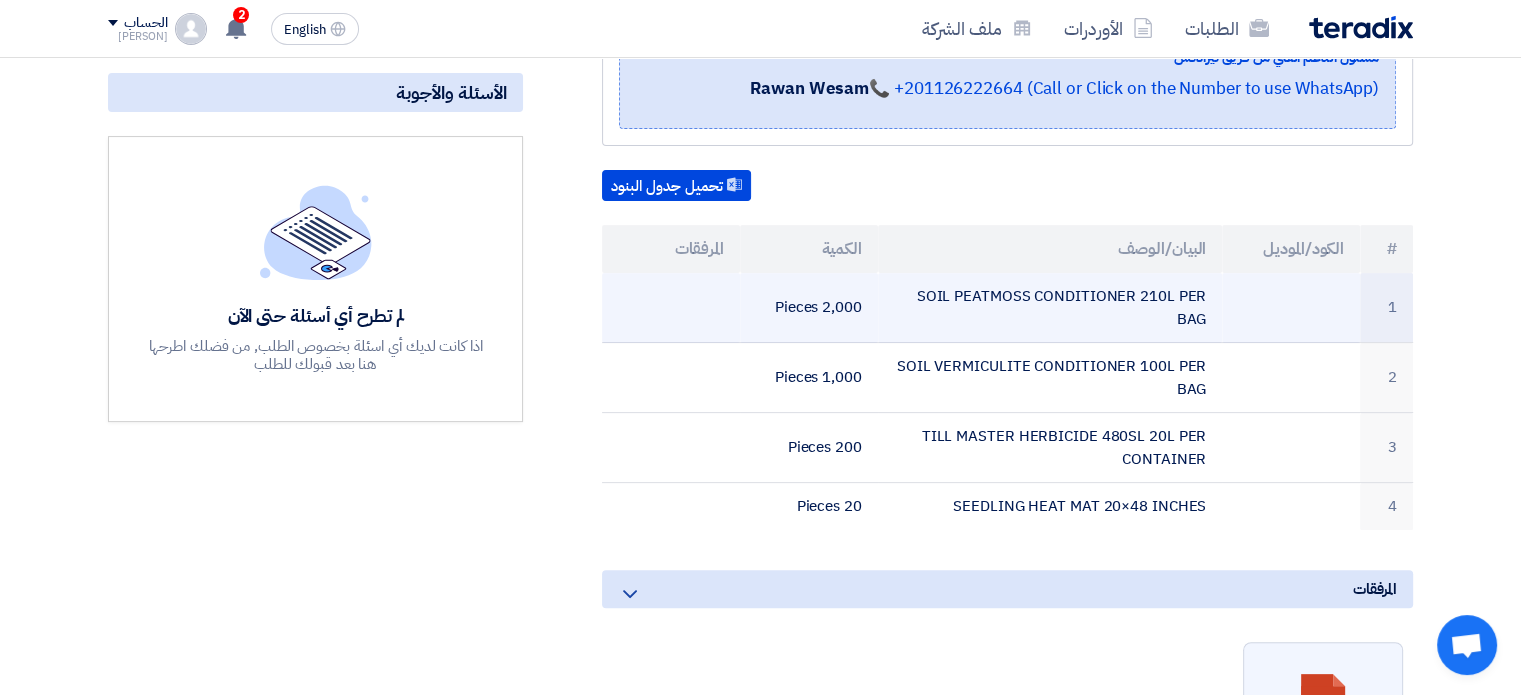 scroll, scrollTop: 500, scrollLeft: 0, axis: vertical 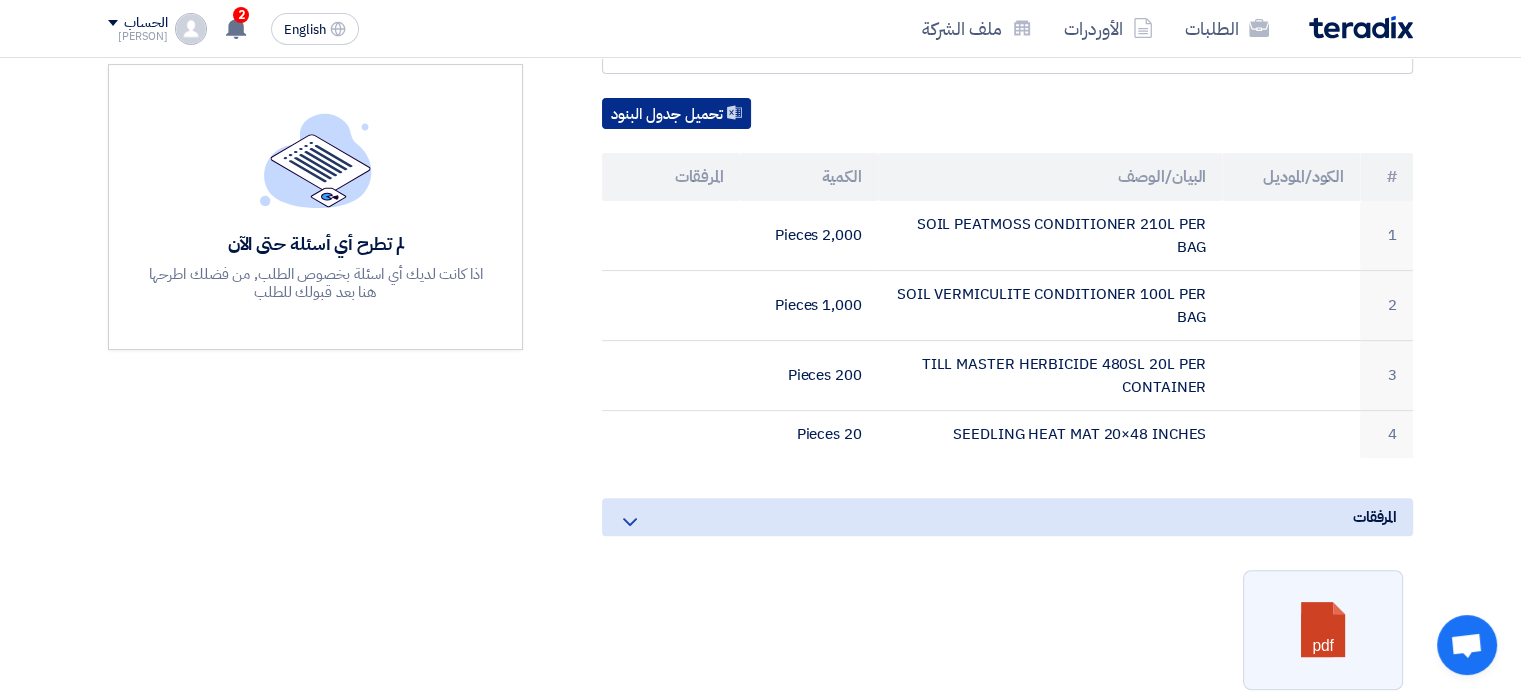 click on "تحميل جدول البنود" 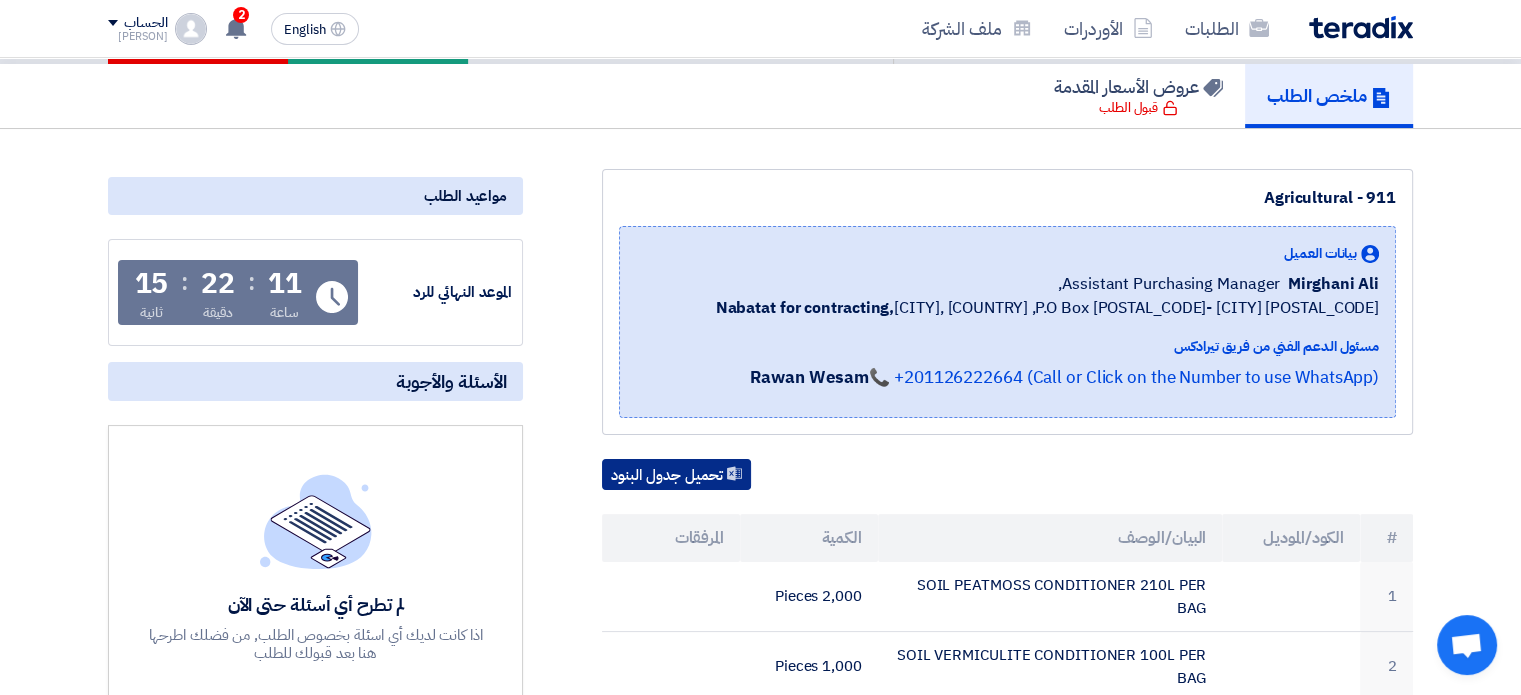 scroll, scrollTop: 0, scrollLeft: 0, axis: both 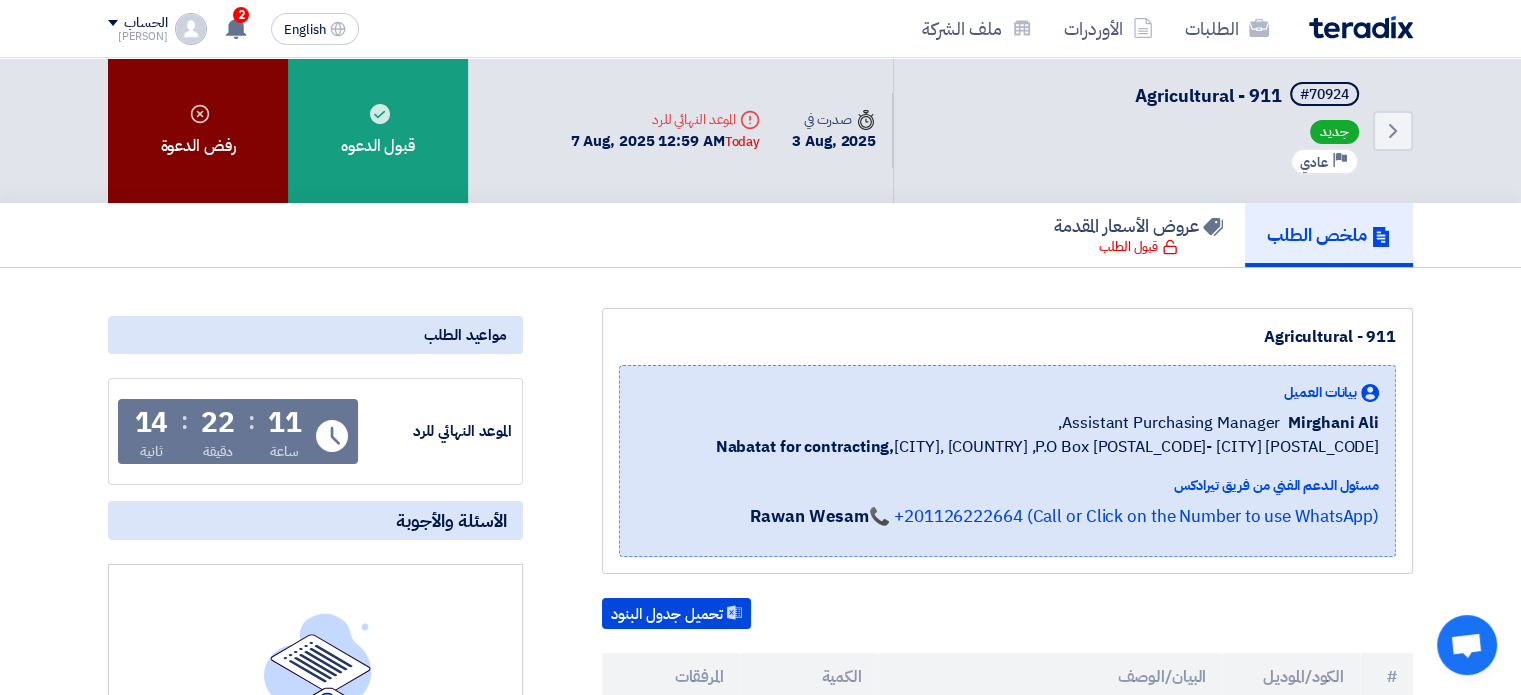 click on "رفض الدعوة" 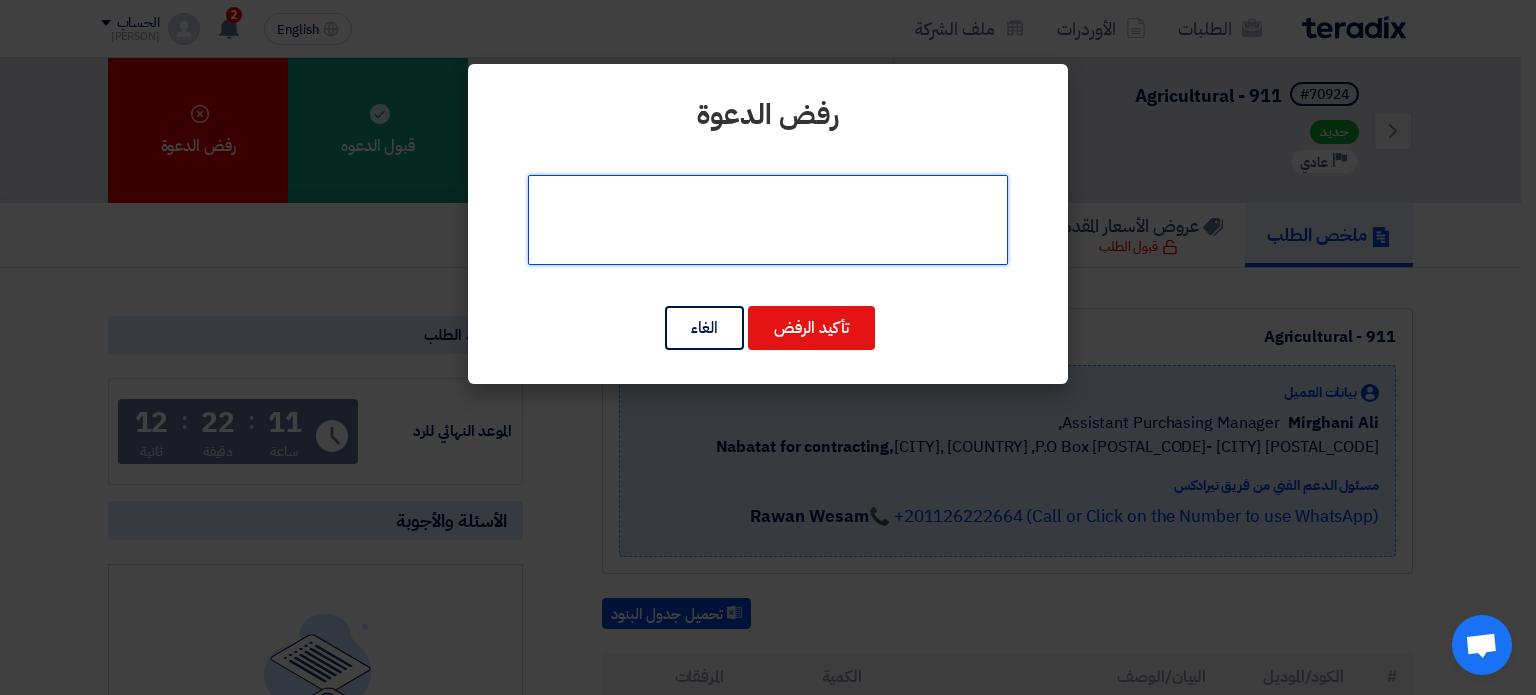 click 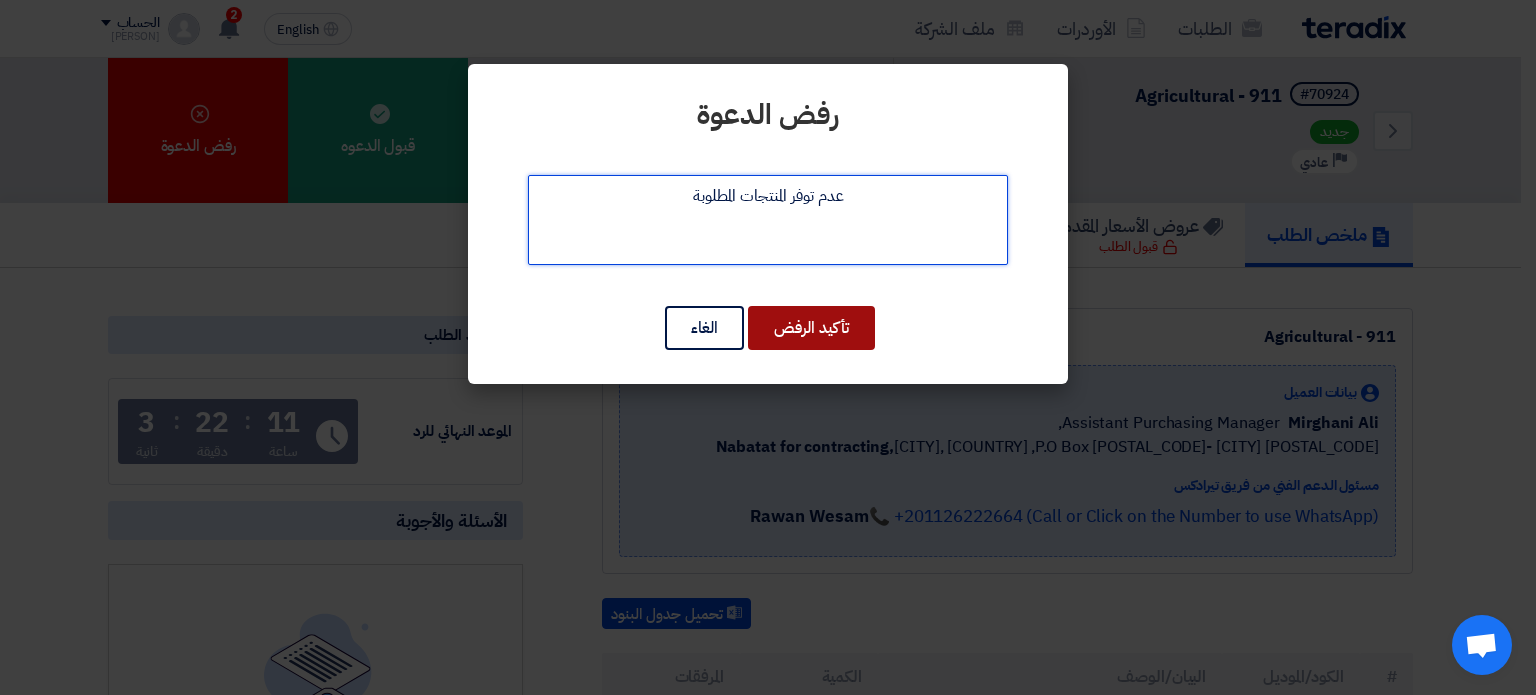 type on "عدم توفر المنتجات المطلوبة" 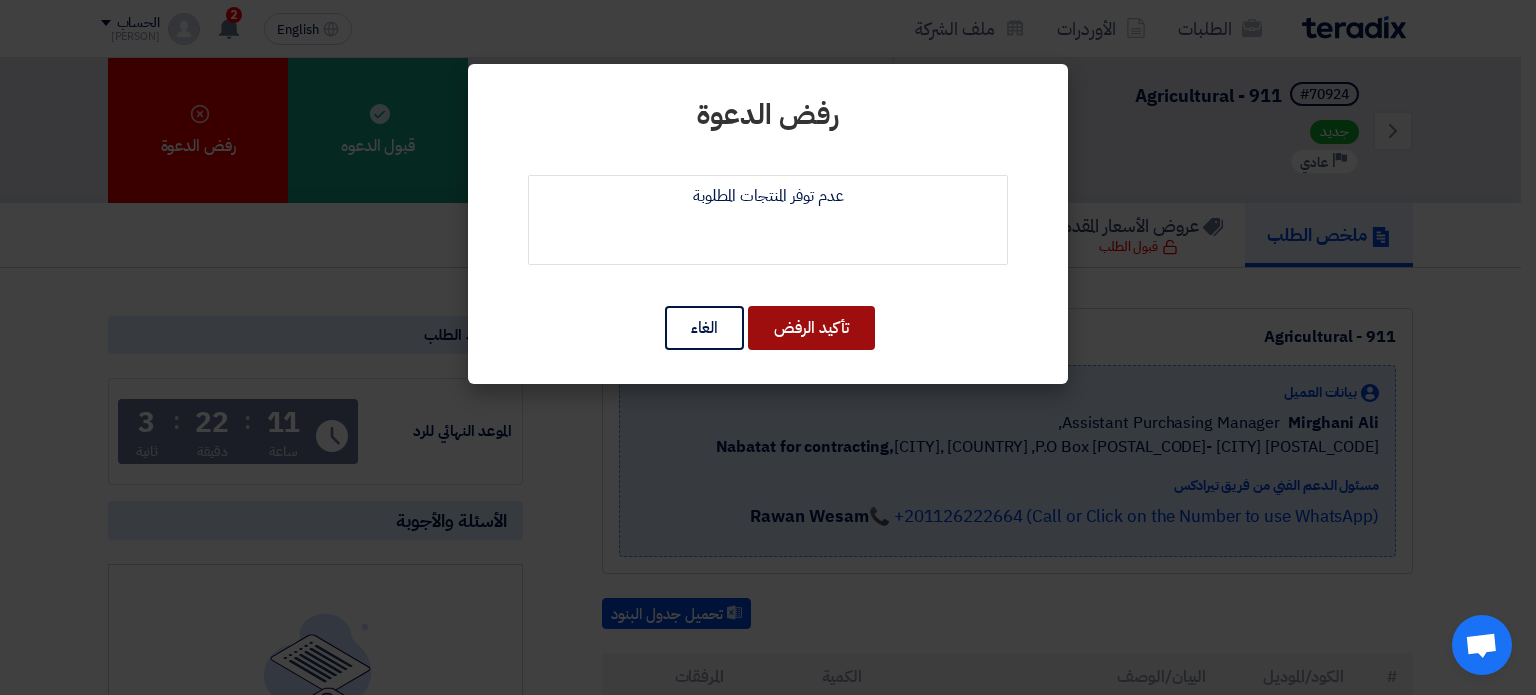 click on "تأكيد الرفض" 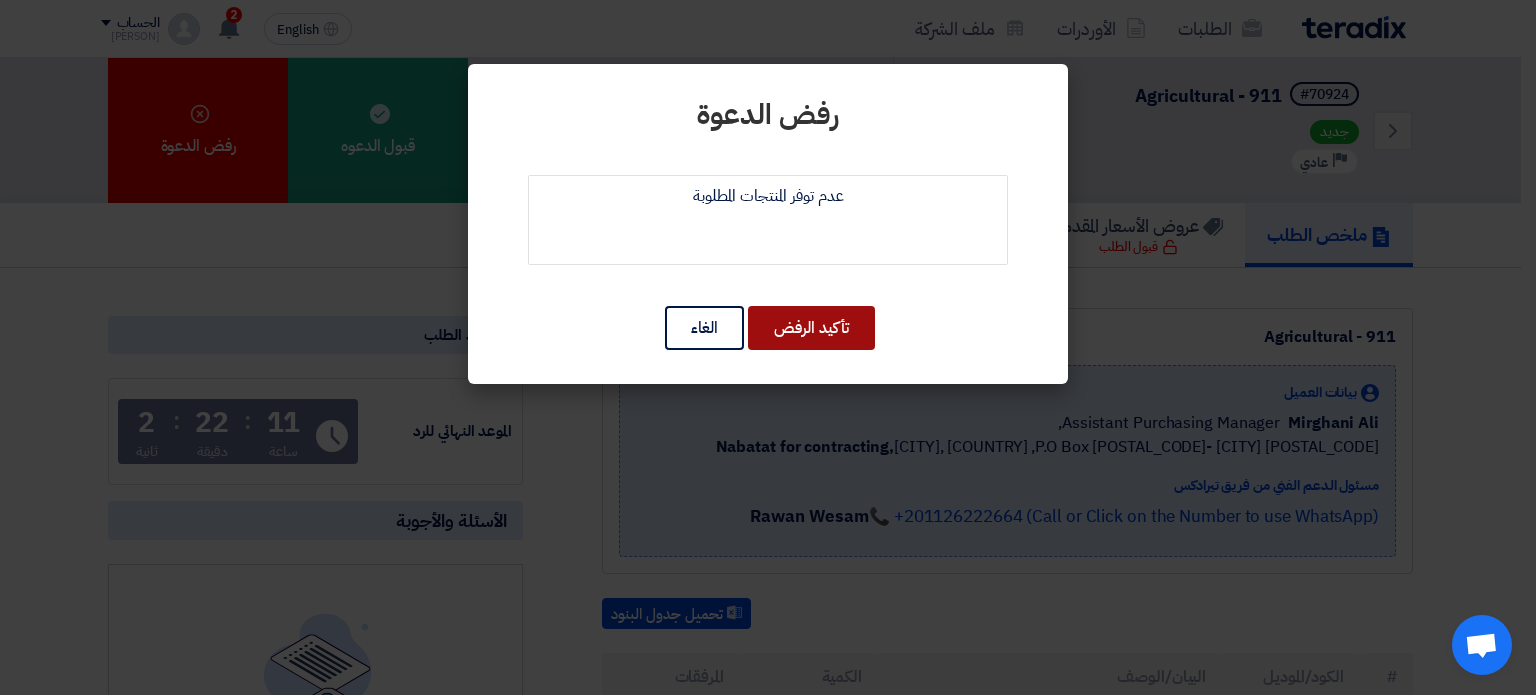 type 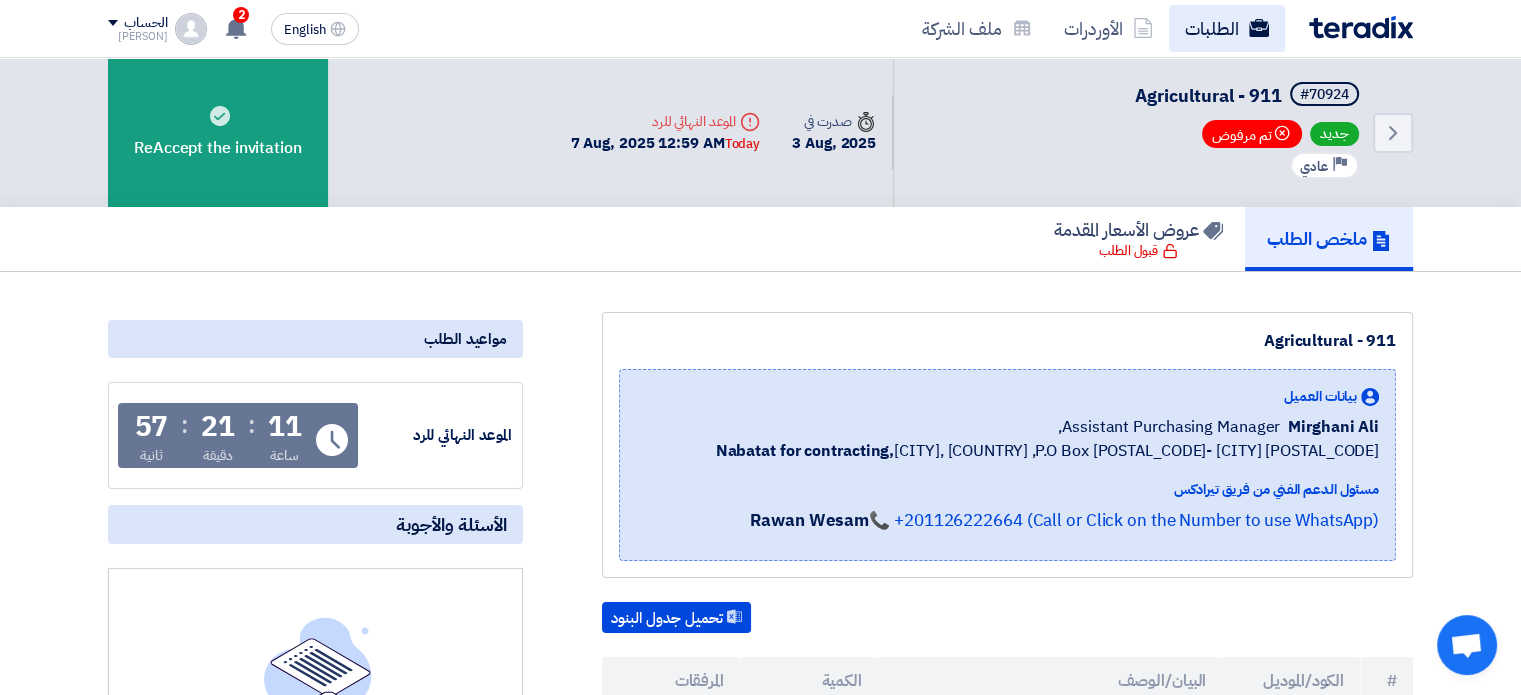 click on "الطلبات" 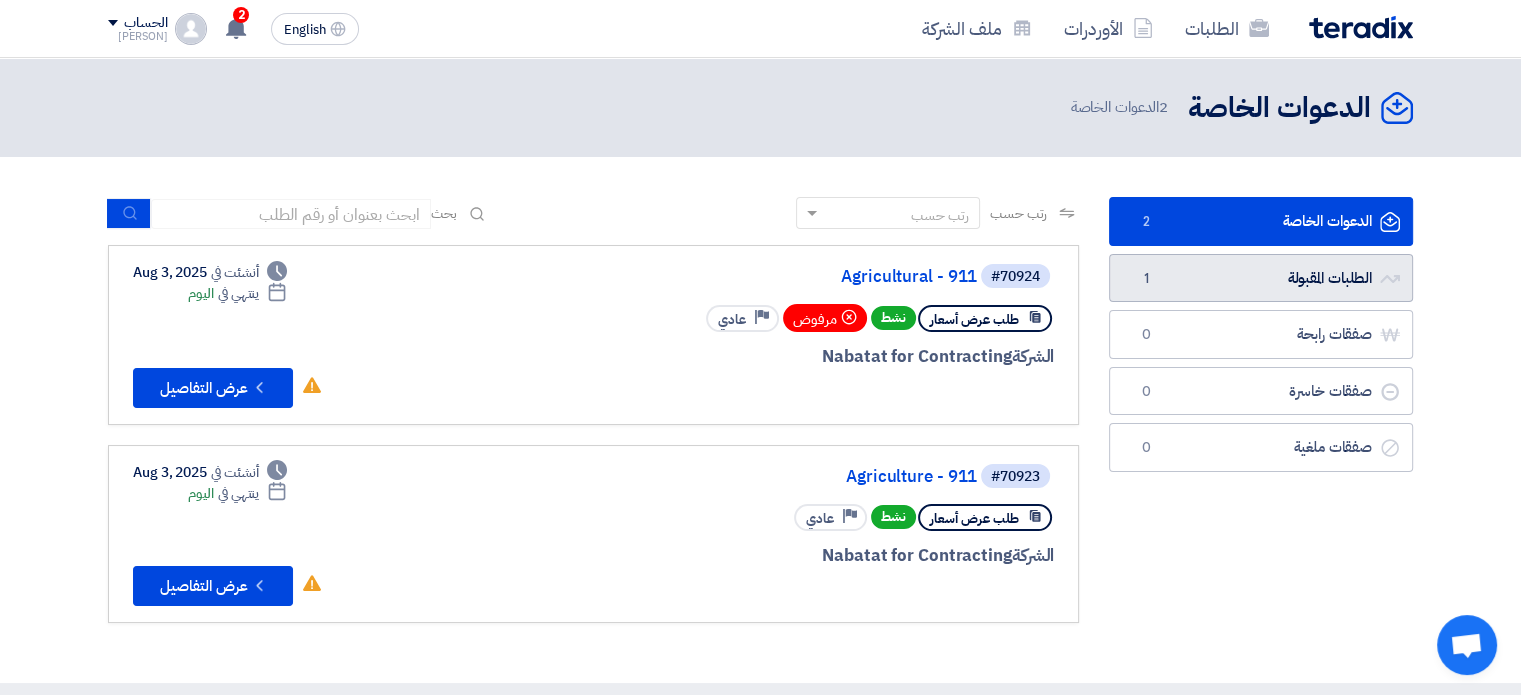 click on "الطلبات المقبولة
الطلبات المقبولة
1" 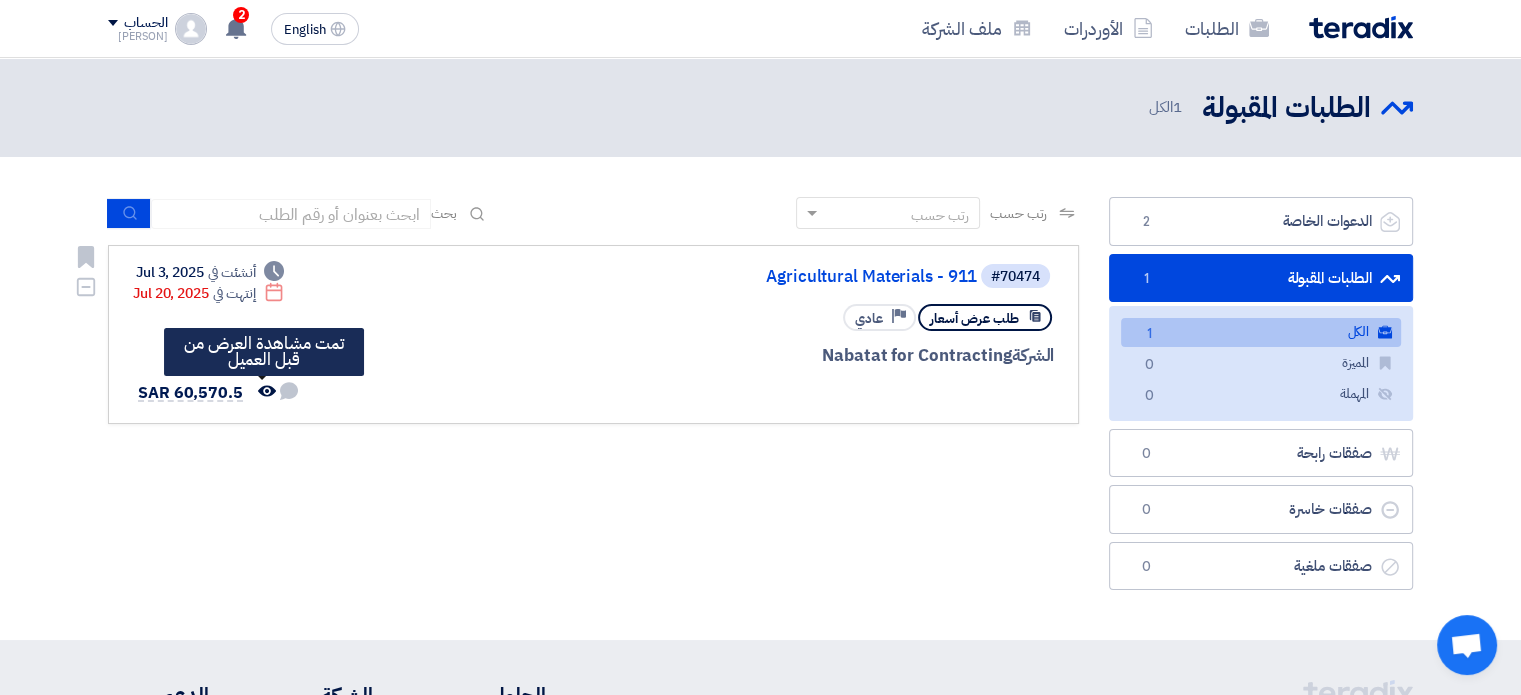 click 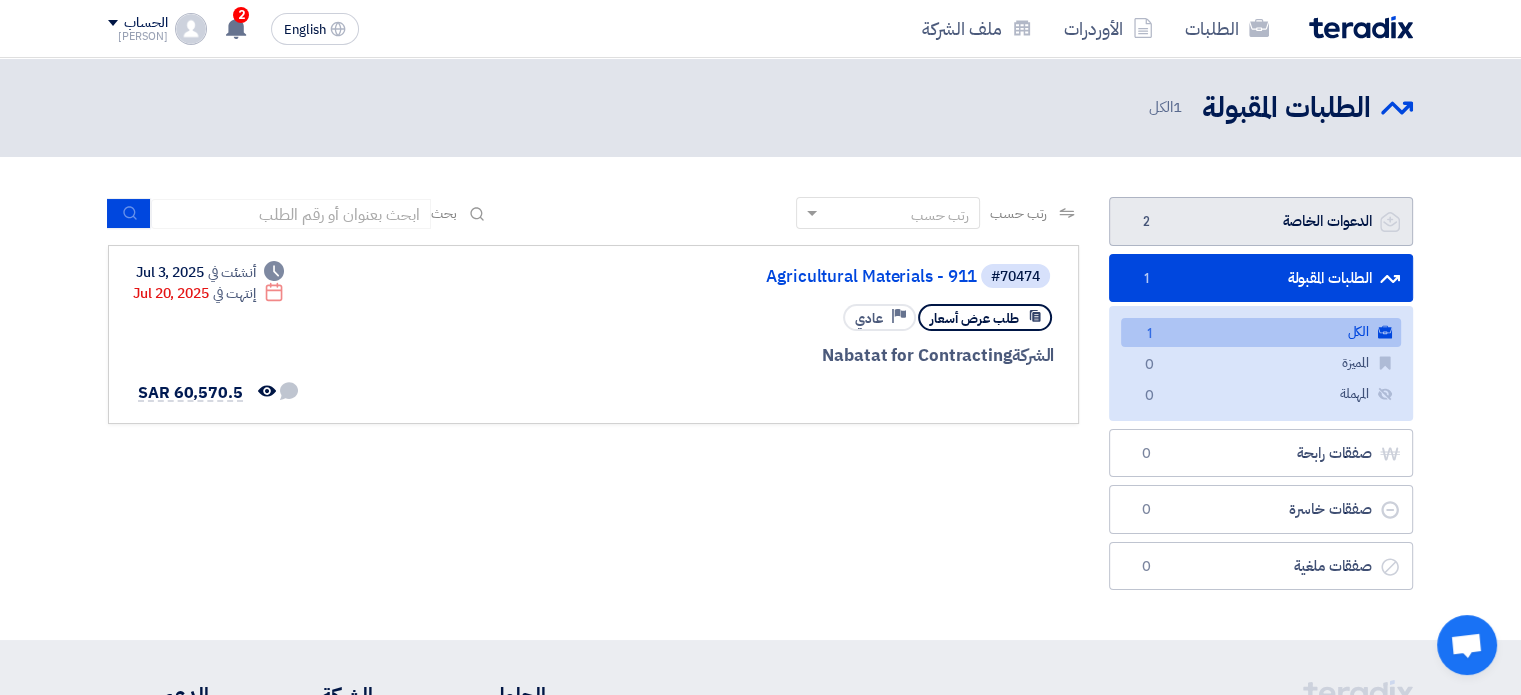 click on "الدعوات الخاصة
الدعوات الخاصة
2" 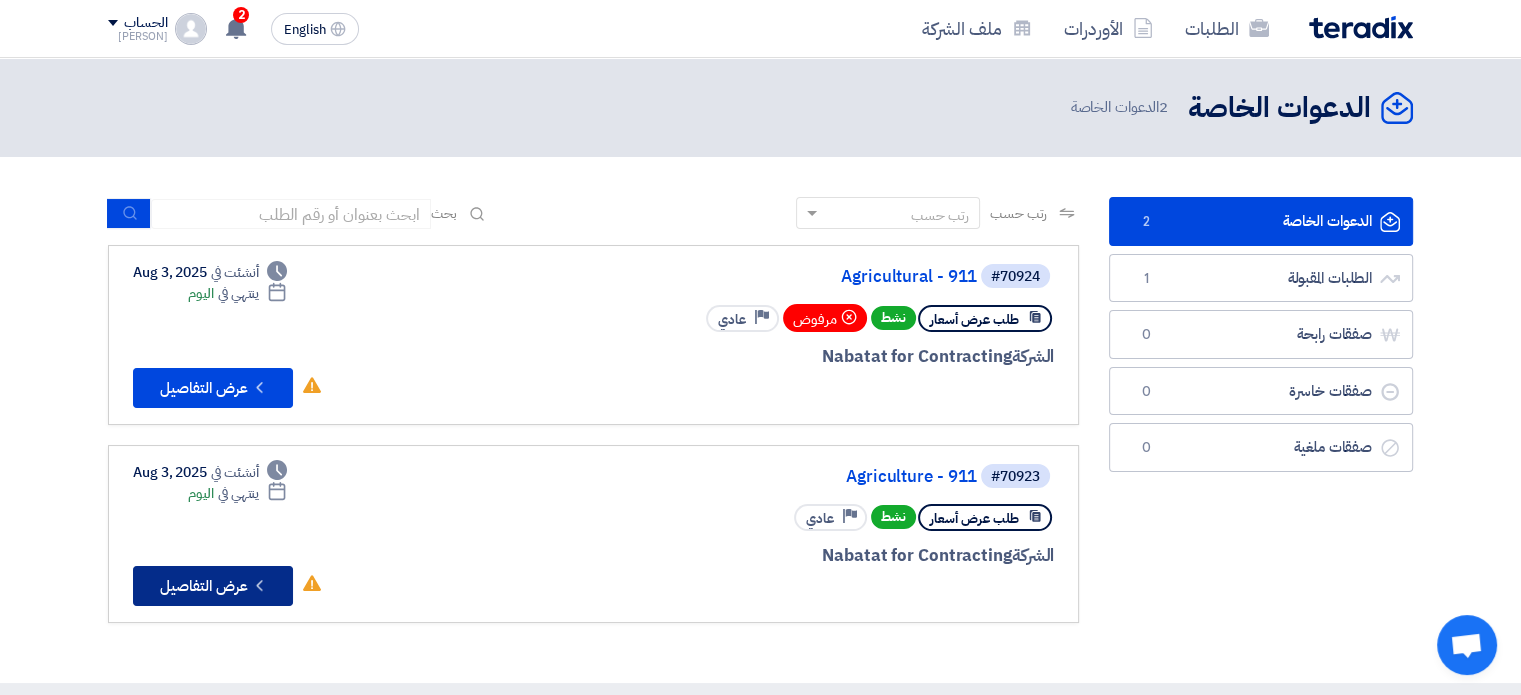 click on "Check details
عرض التفاصيل" 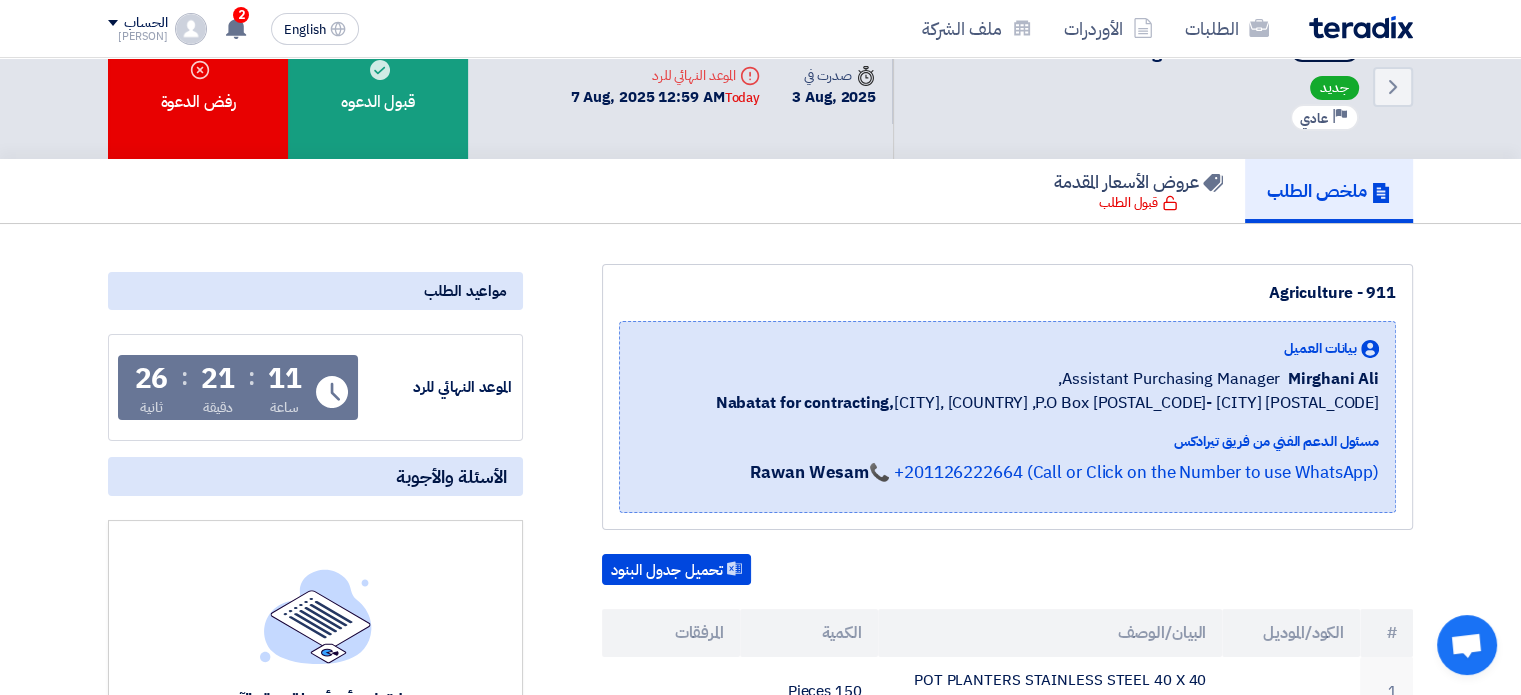 scroll, scrollTop: 0, scrollLeft: 0, axis: both 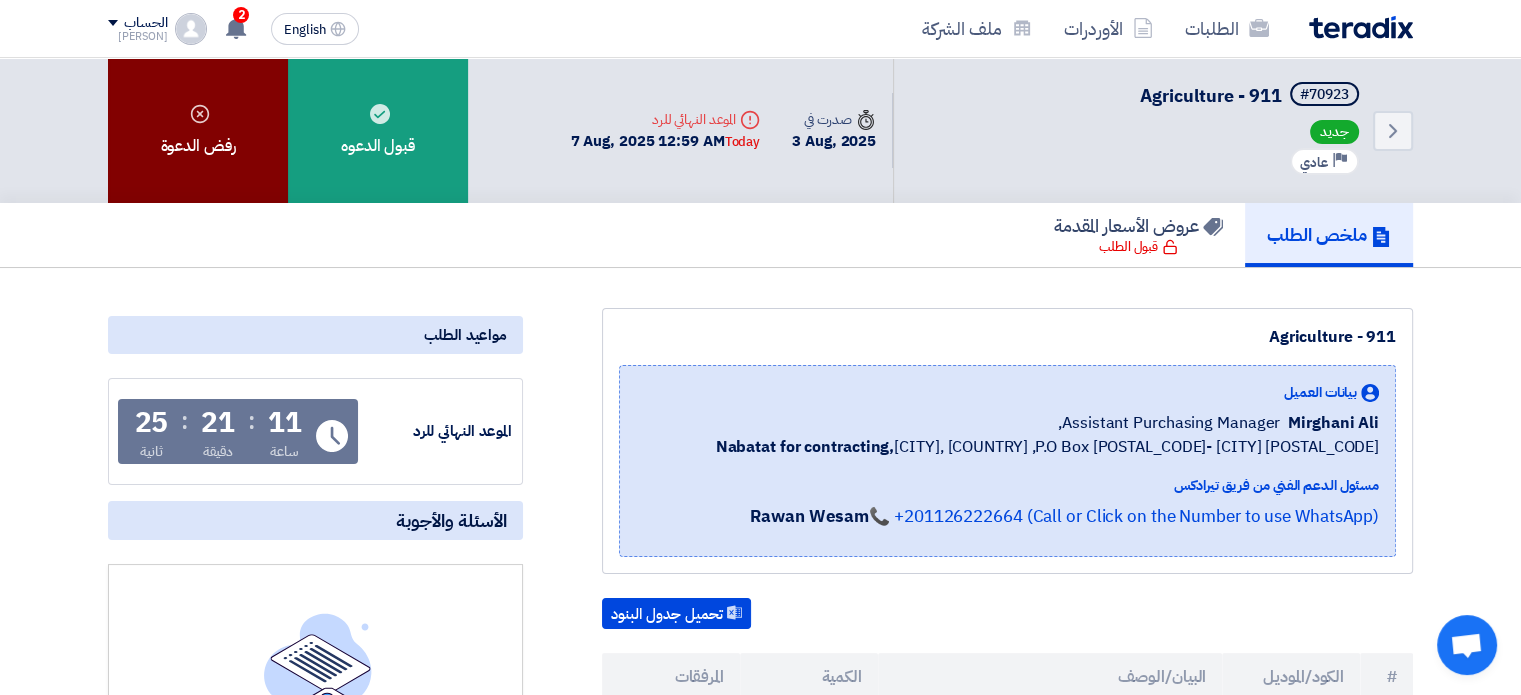 click on "رفض الدعوة" 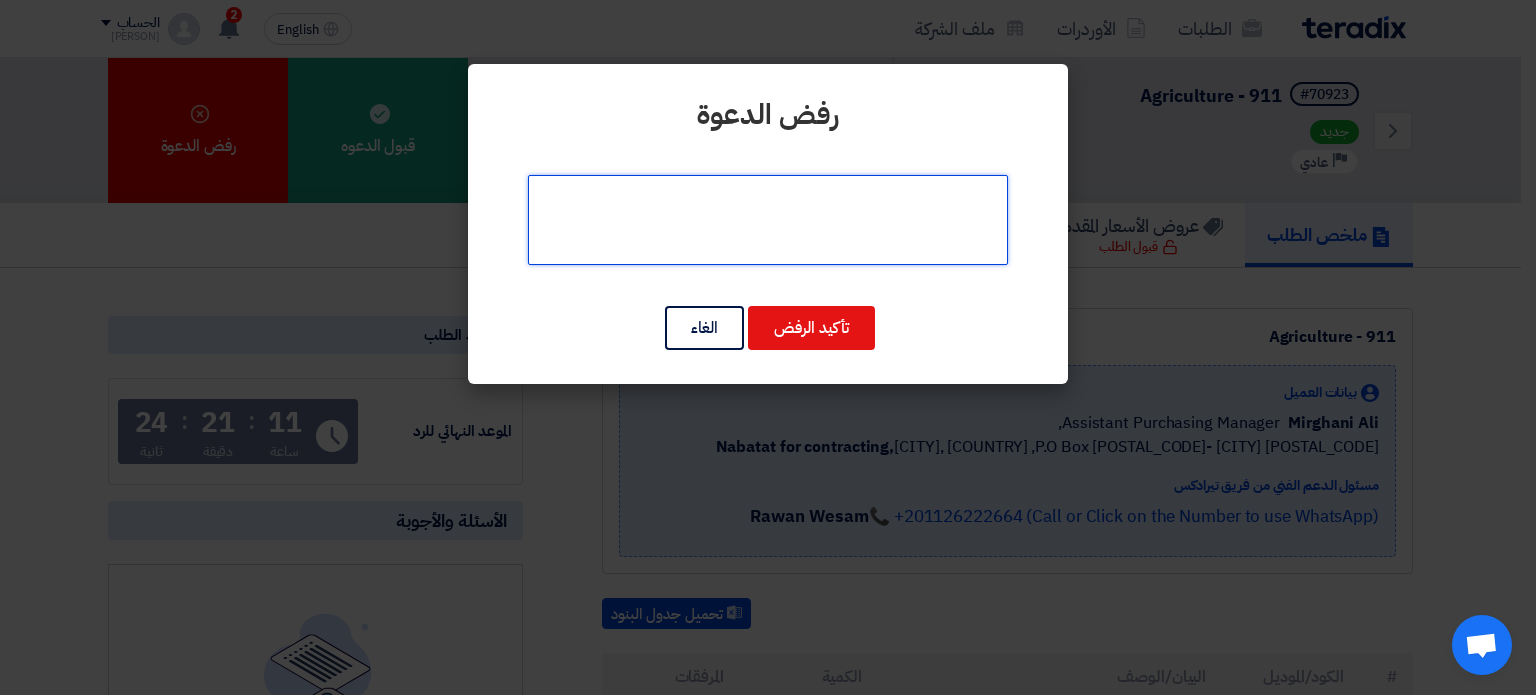 click 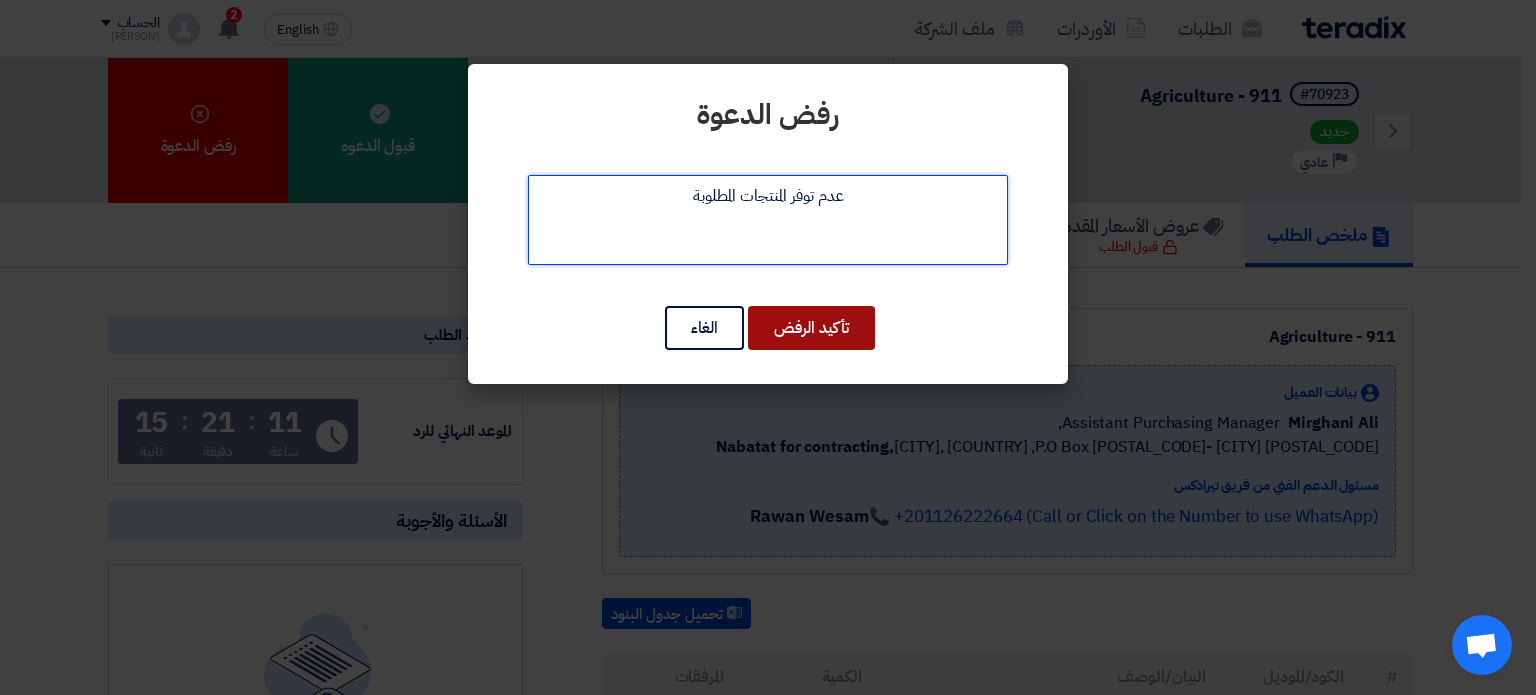 type on "عدم توفر المنتجات المطلوبة" 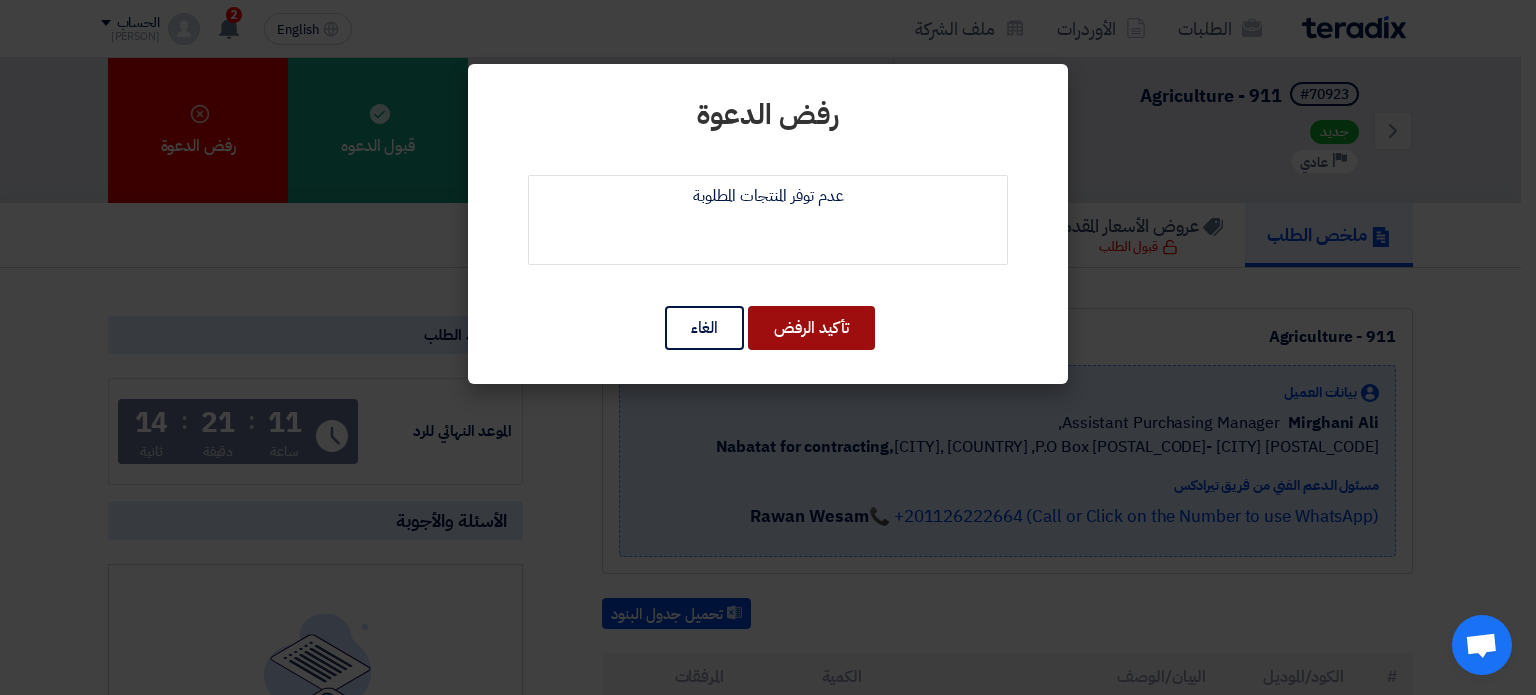 click on "تأكيد الرفض" 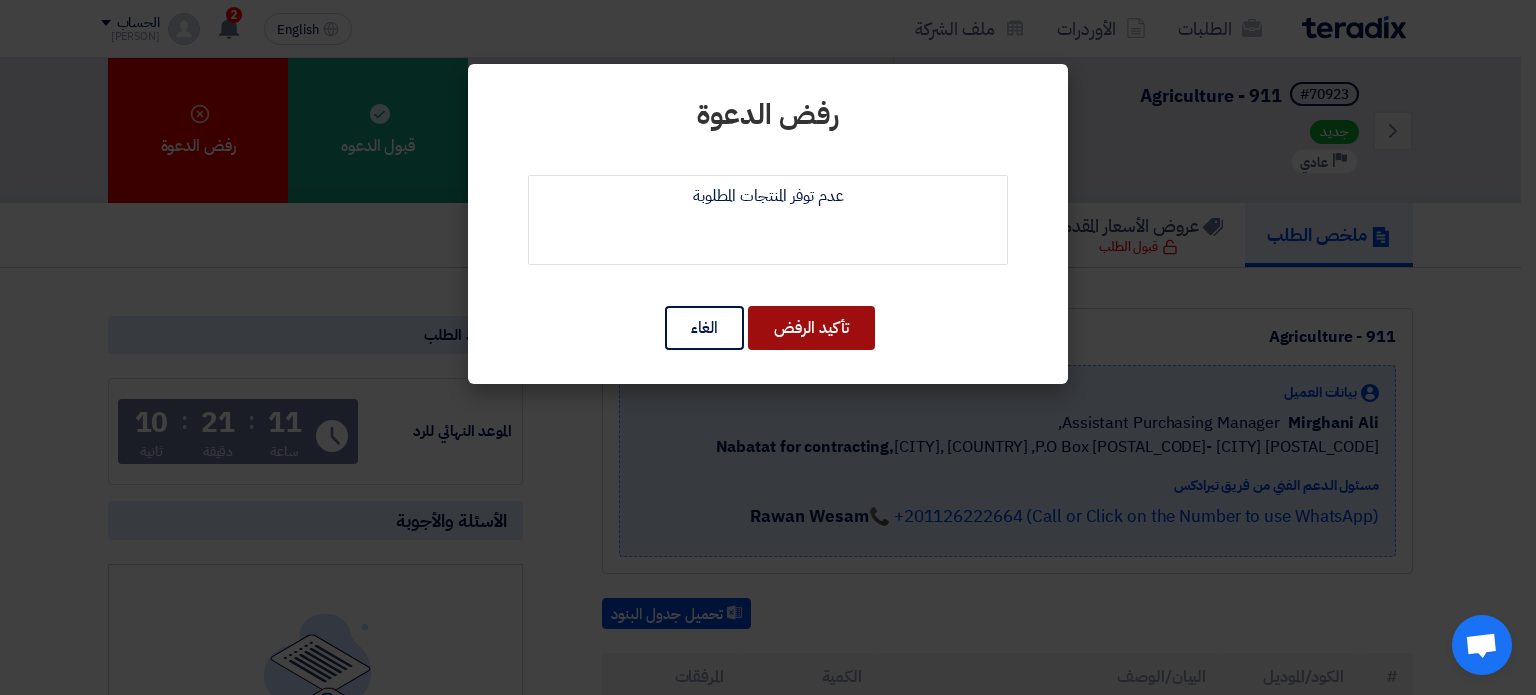 click on "تأكيد الرفض" 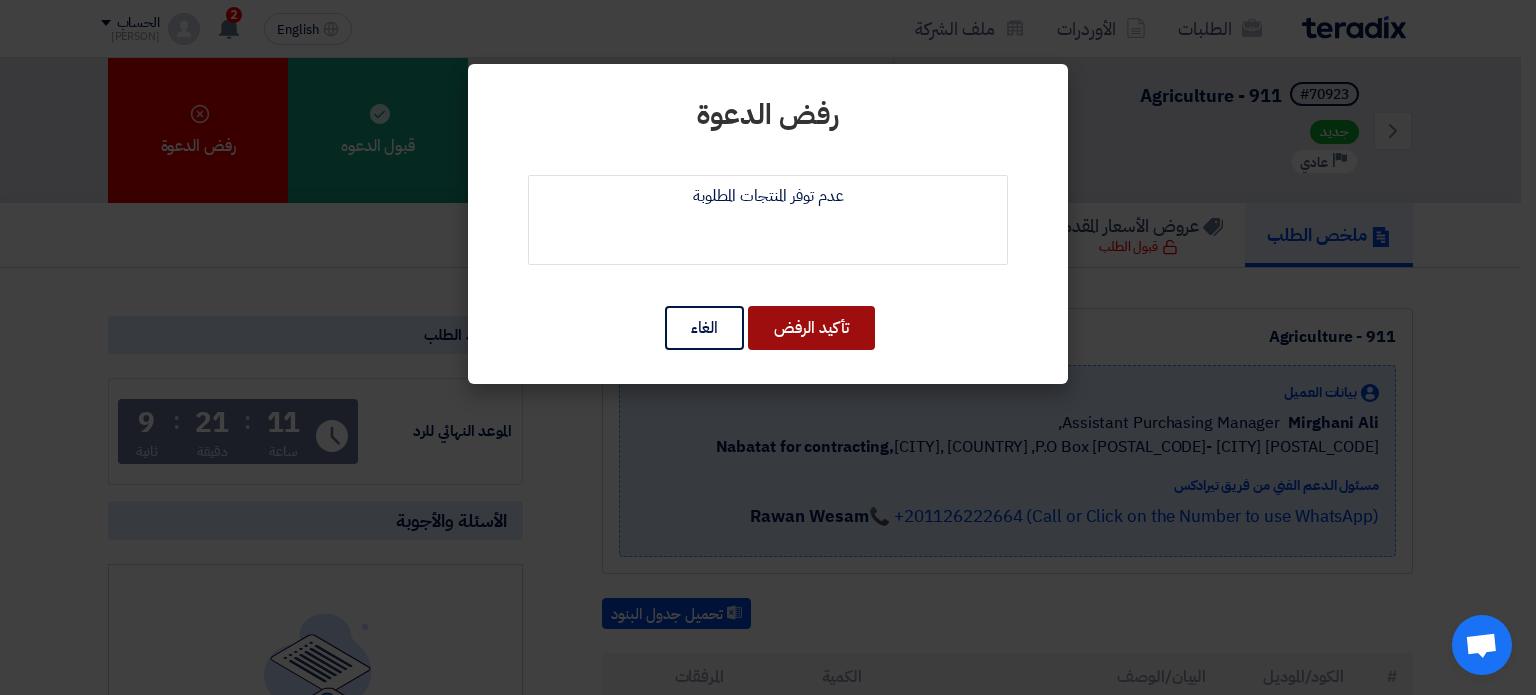 type 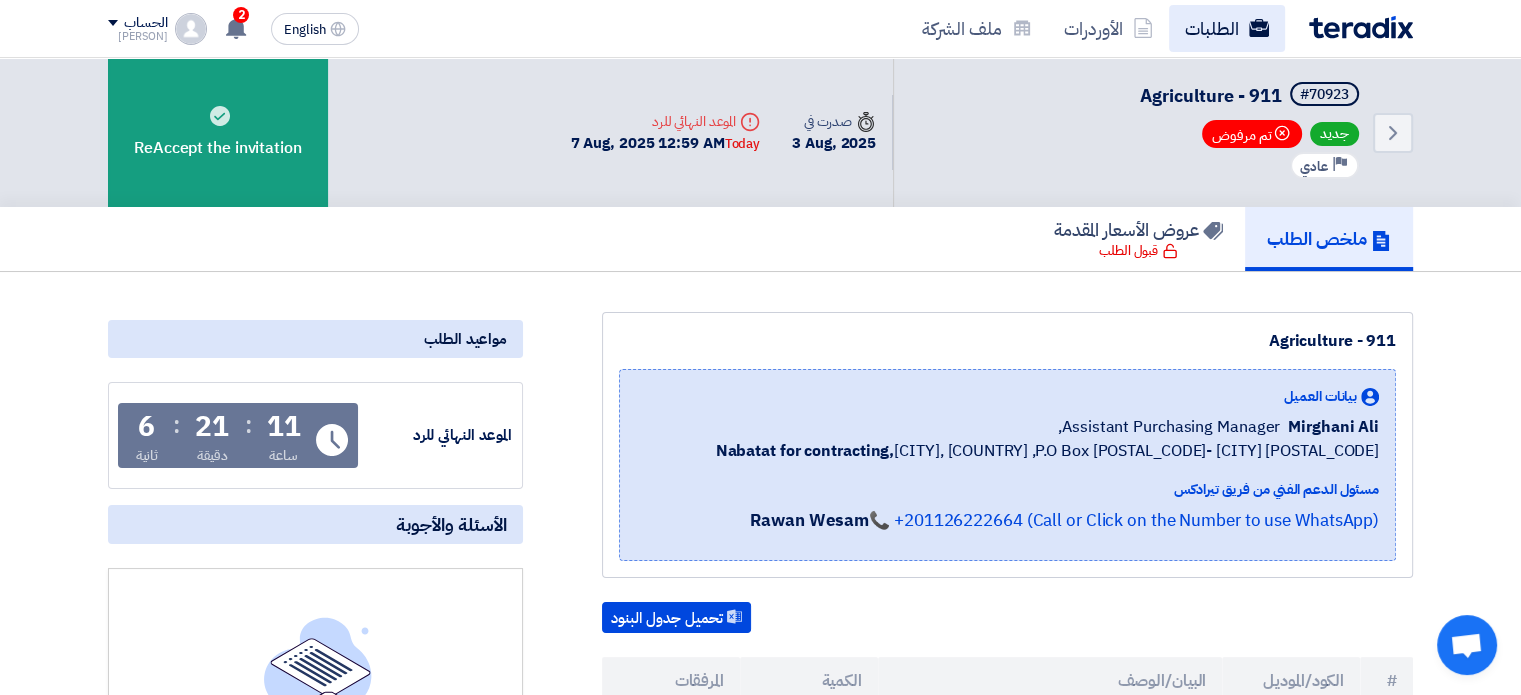 click on "الطلبات" 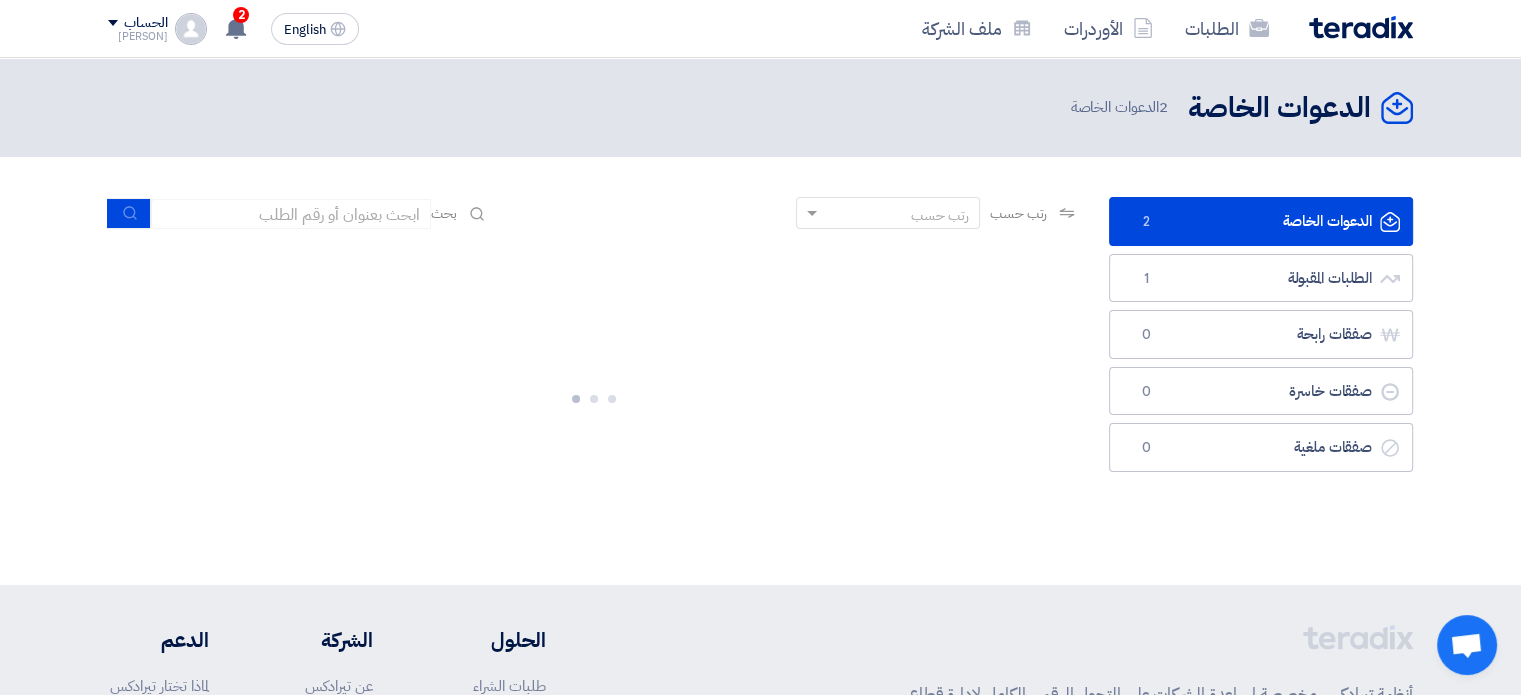 click on "الدعوات الخاصة
الدعوات الخاصة
2" 